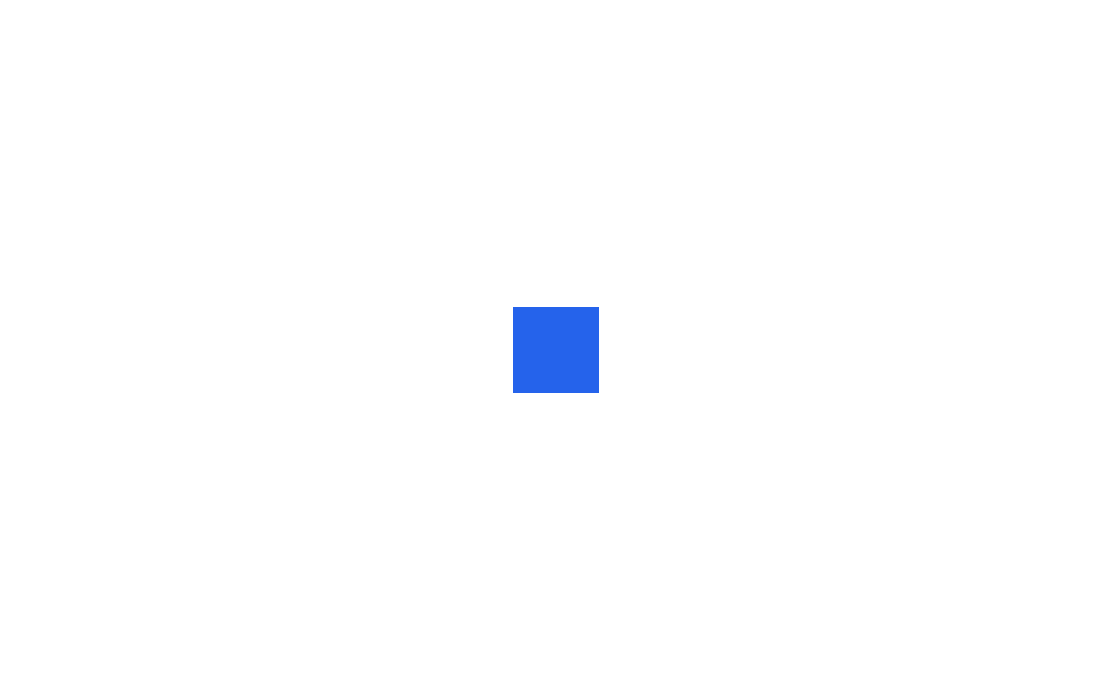 scroll, scrollTop: 0, scrollLeft: 0, axis: both 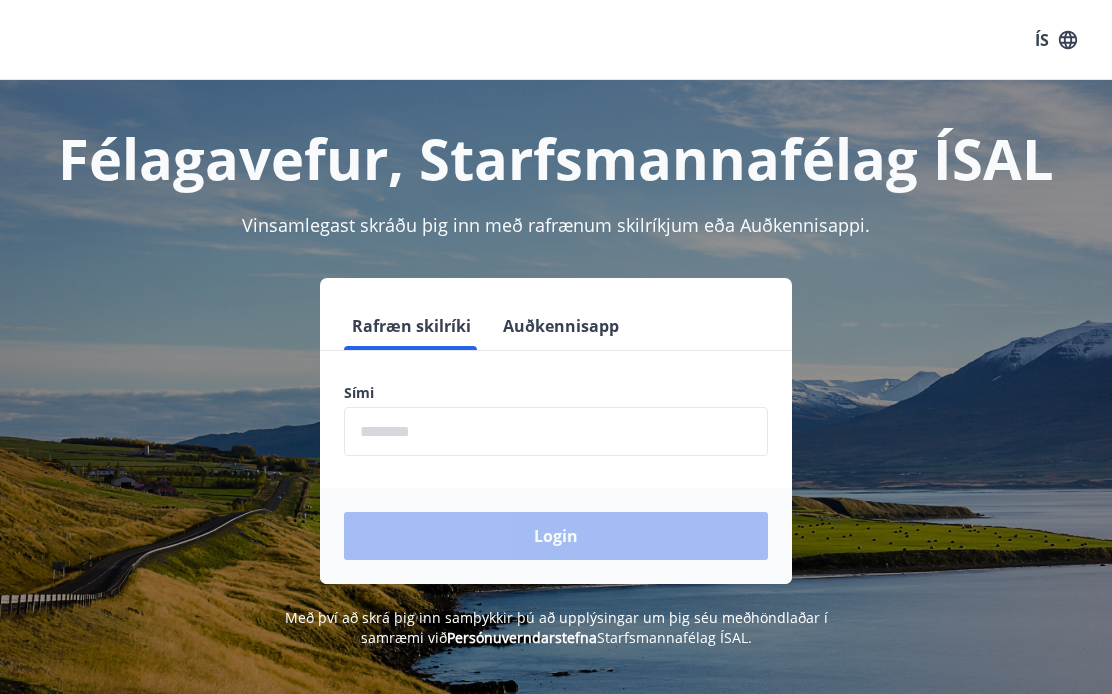 click at bounding box center (556, 431) 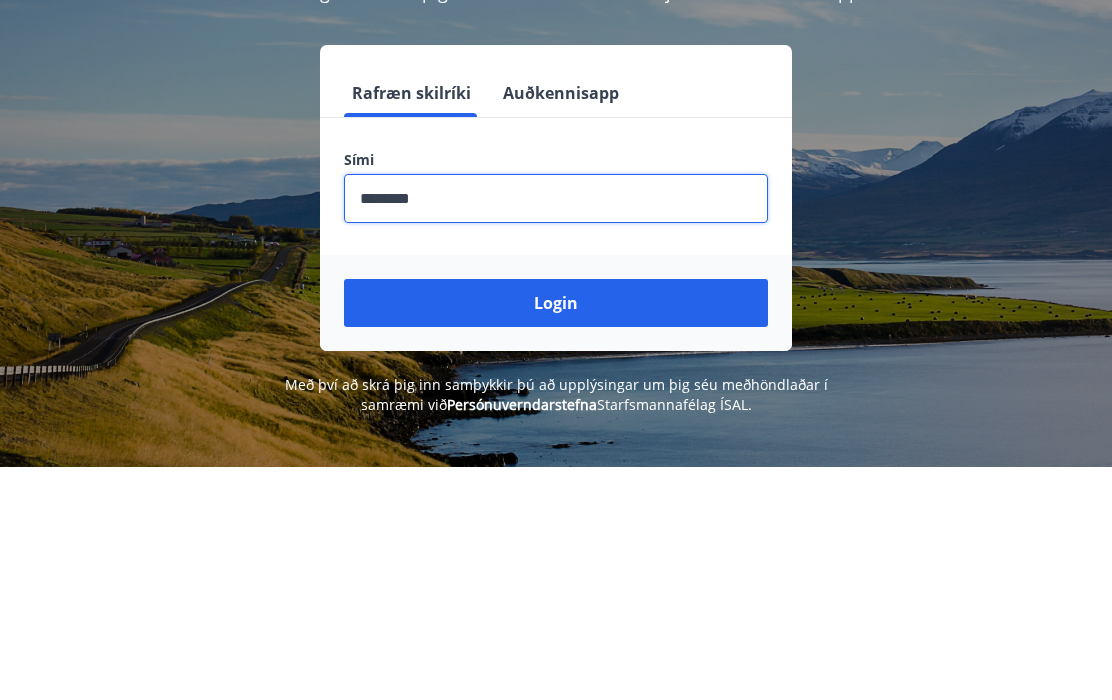 type on "********" 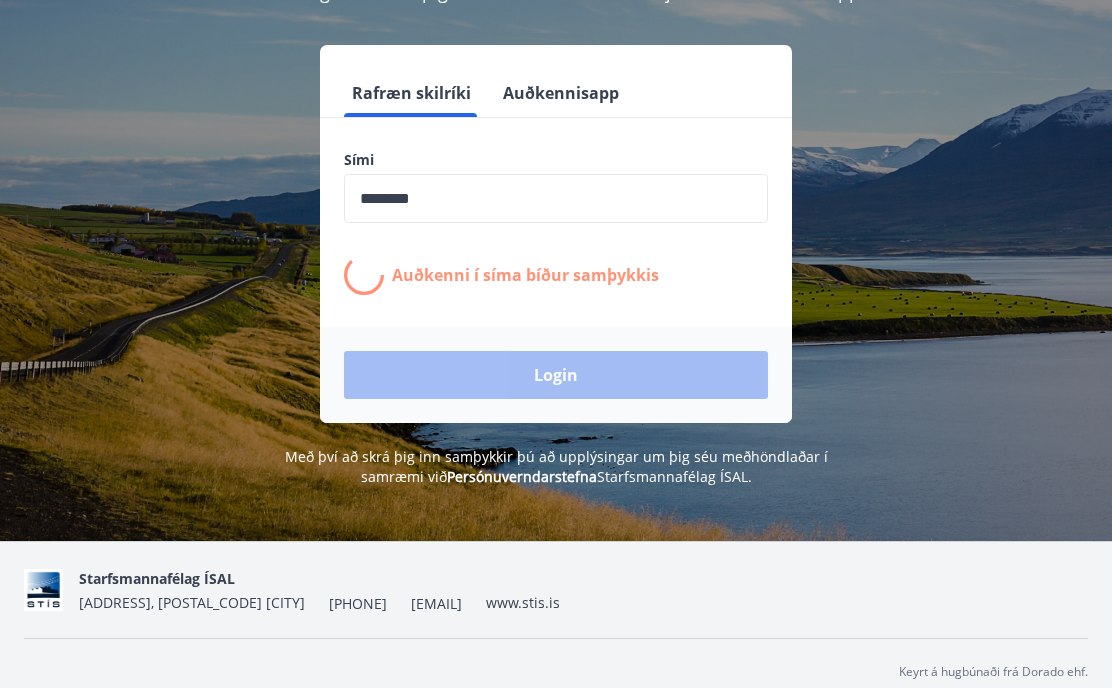 scroll, scrollTop: 233, scrollLeft: 0, axis: vertical 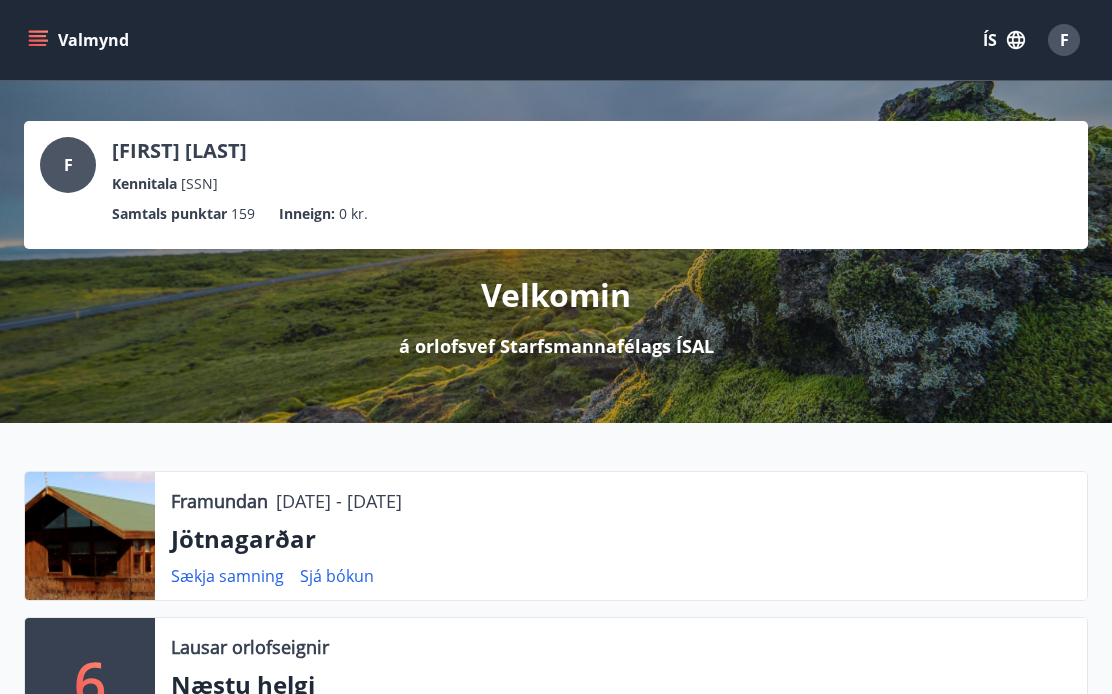 click on "Framundan [DATE] - [DATE] Jötnagarðar Sækja samning Sjá bókun" at bounding box center (621, 536) 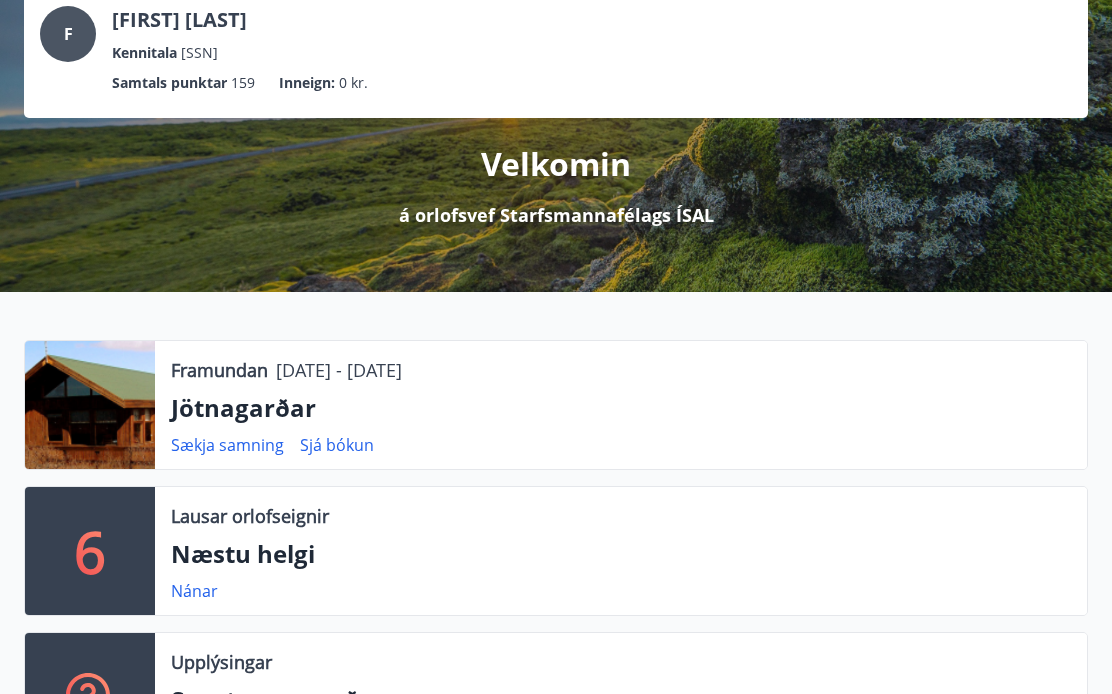 scroll, scrollTop: 0, scrollLeft: 0, axis: both 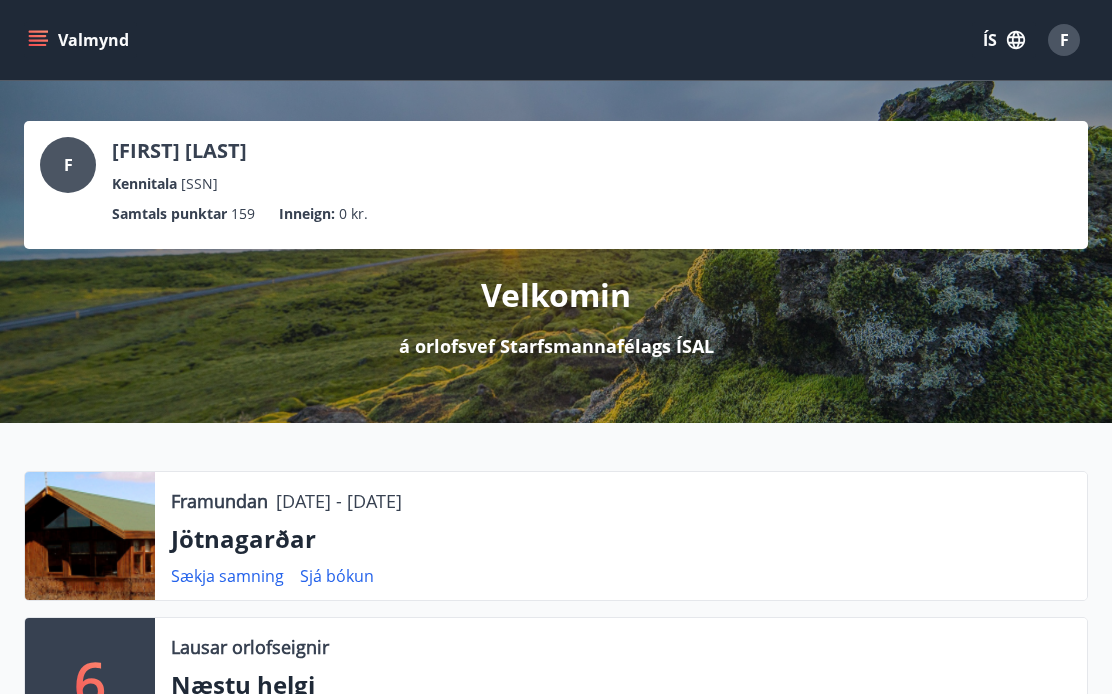 click on "Sækja samning" at bounding box center [227, 576] 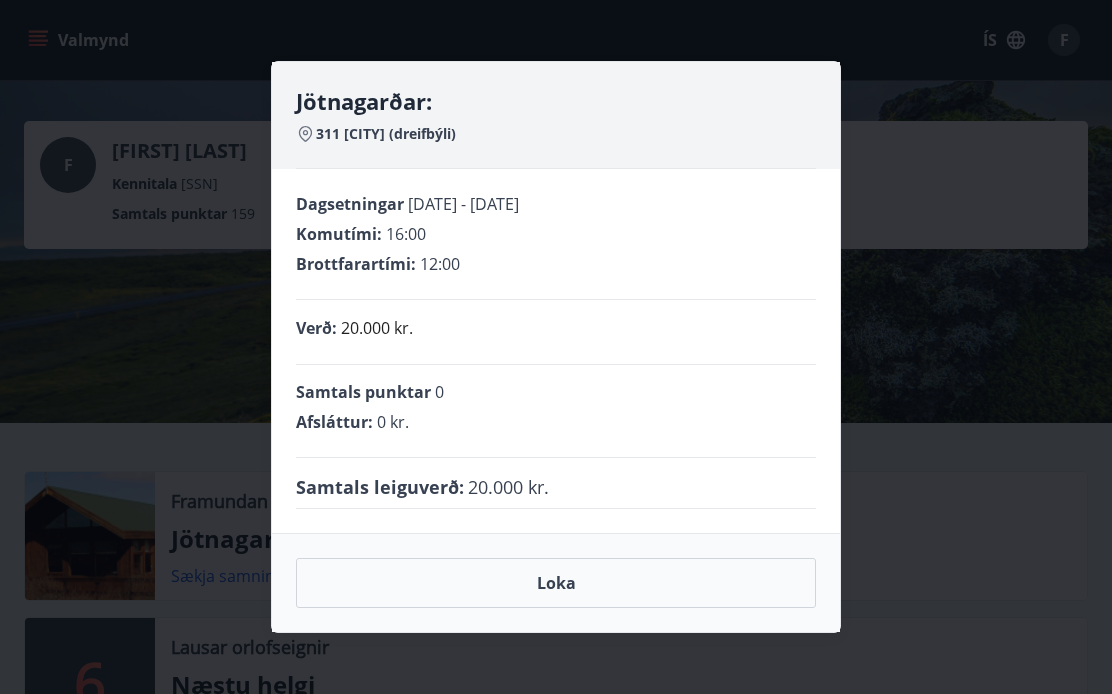 click on "Loka" at bounding box center [556, 583] 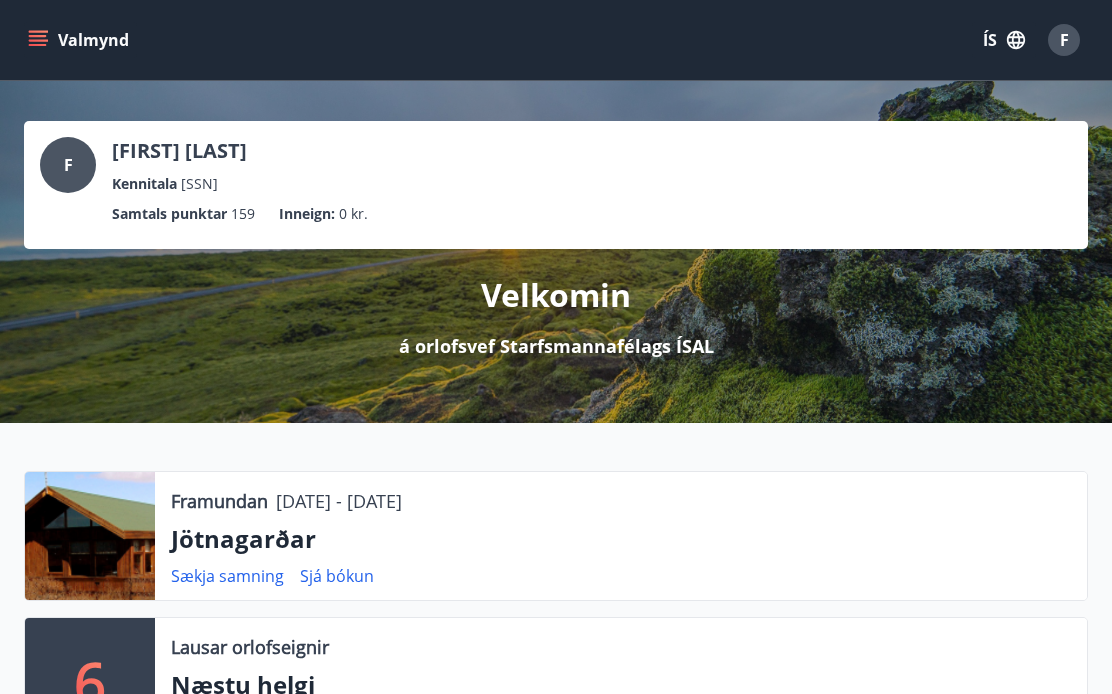 click on "Jötnagarðar" at bounding box center (621, 539) 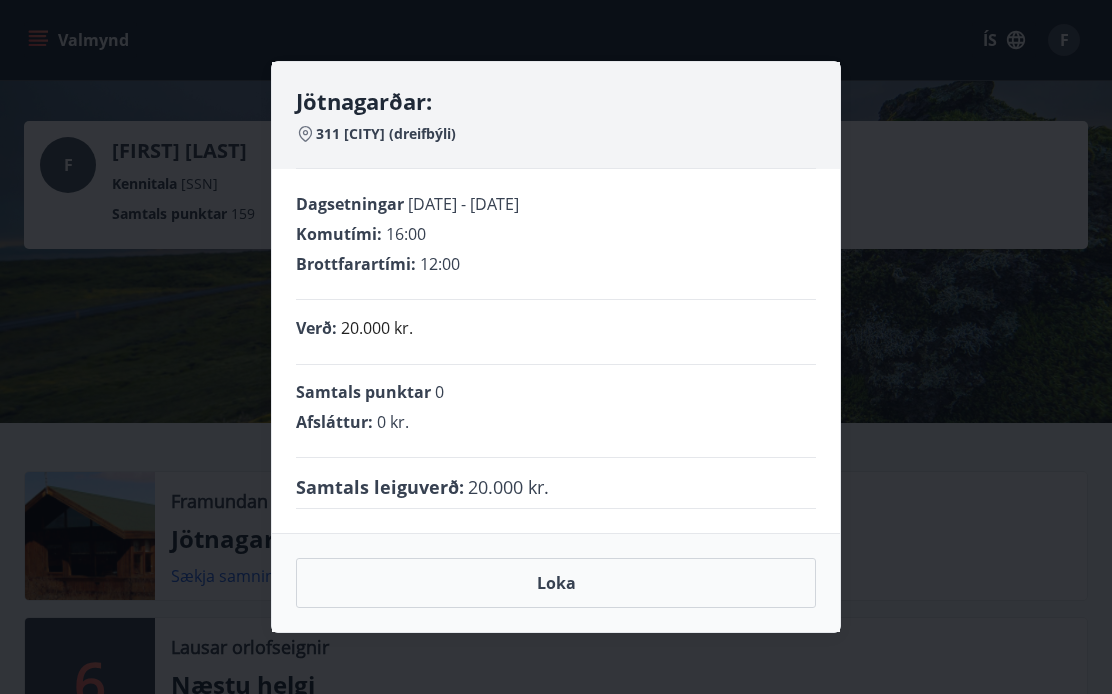 click on "Loka" at bounding box center [556, 583] 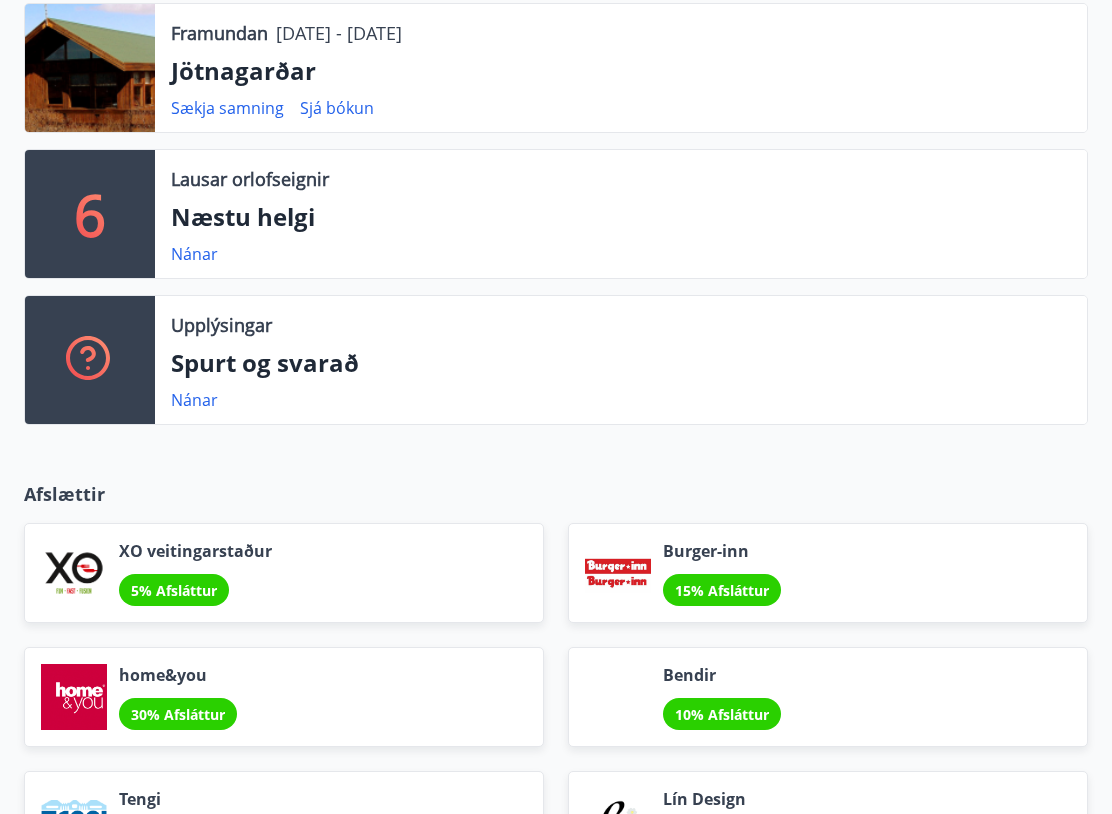 scroll, scrollTop: 469, scrollLeft: 0, axis: vertical 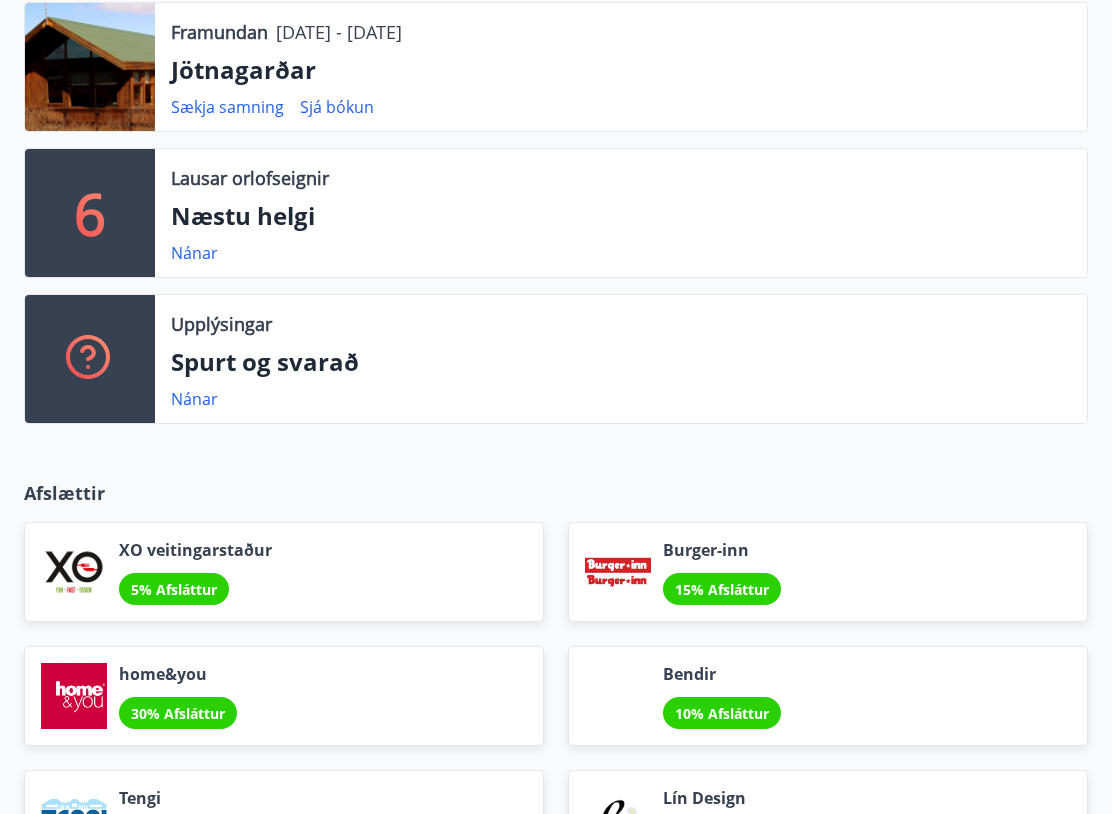 click on "Næstu helgi" at bounding box center (621, 70) 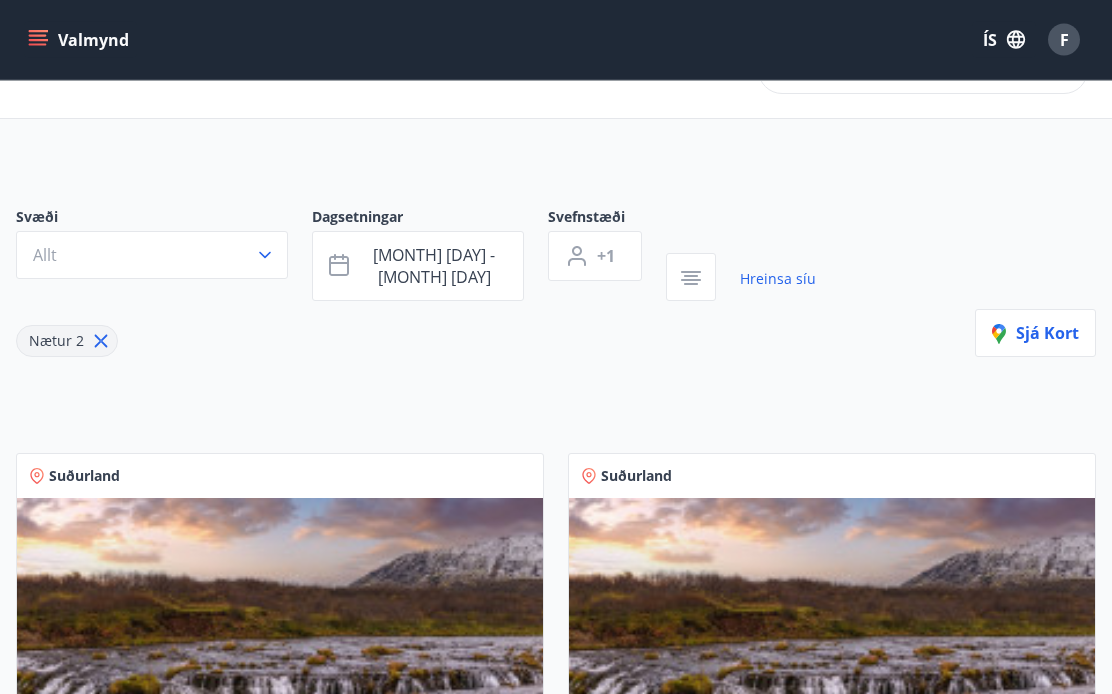 scroll, scrollTop: 0, scrollLeft: 0, axis: both 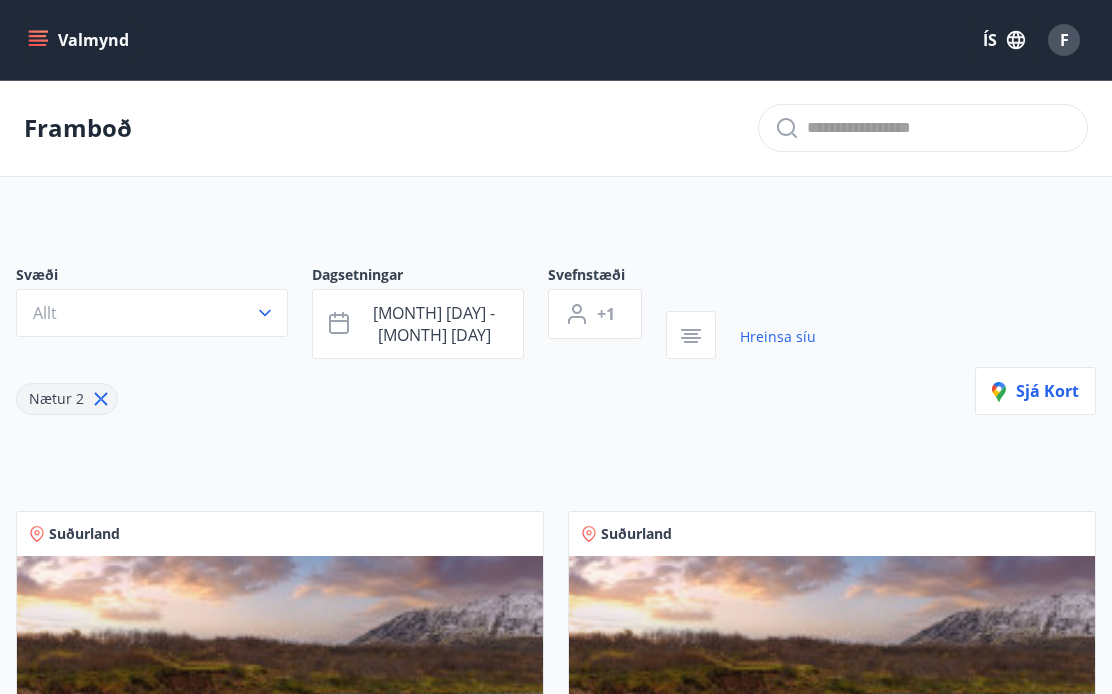 click at bounding box center [40, 40] 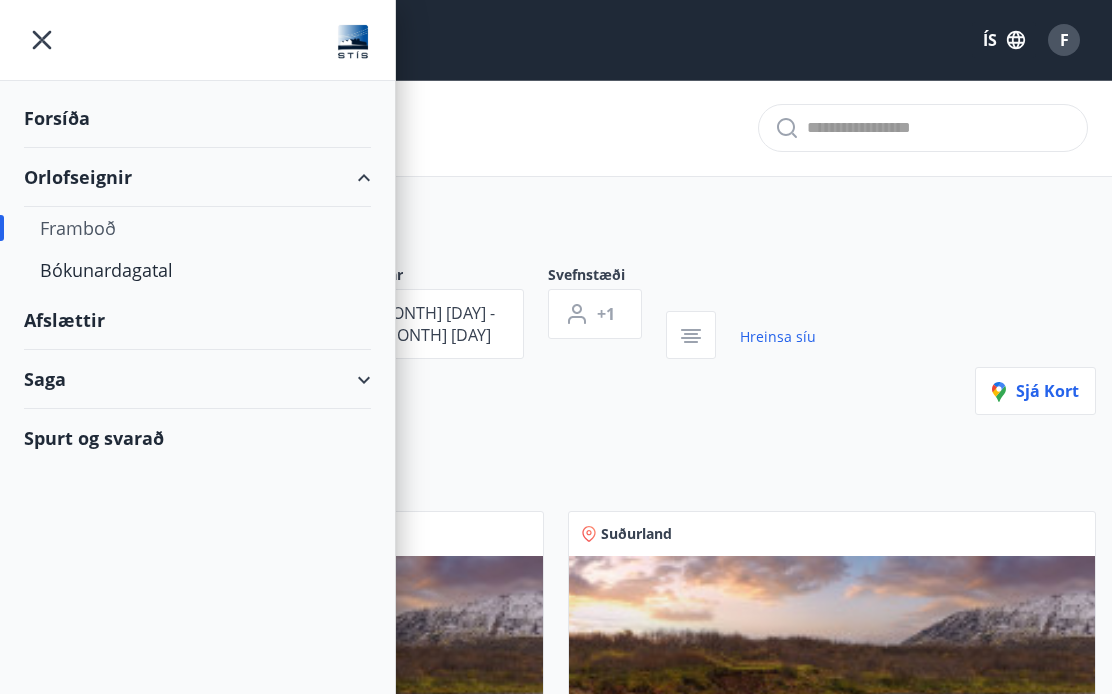 click on "Orlofseignir" at bounding box center [197, 177] 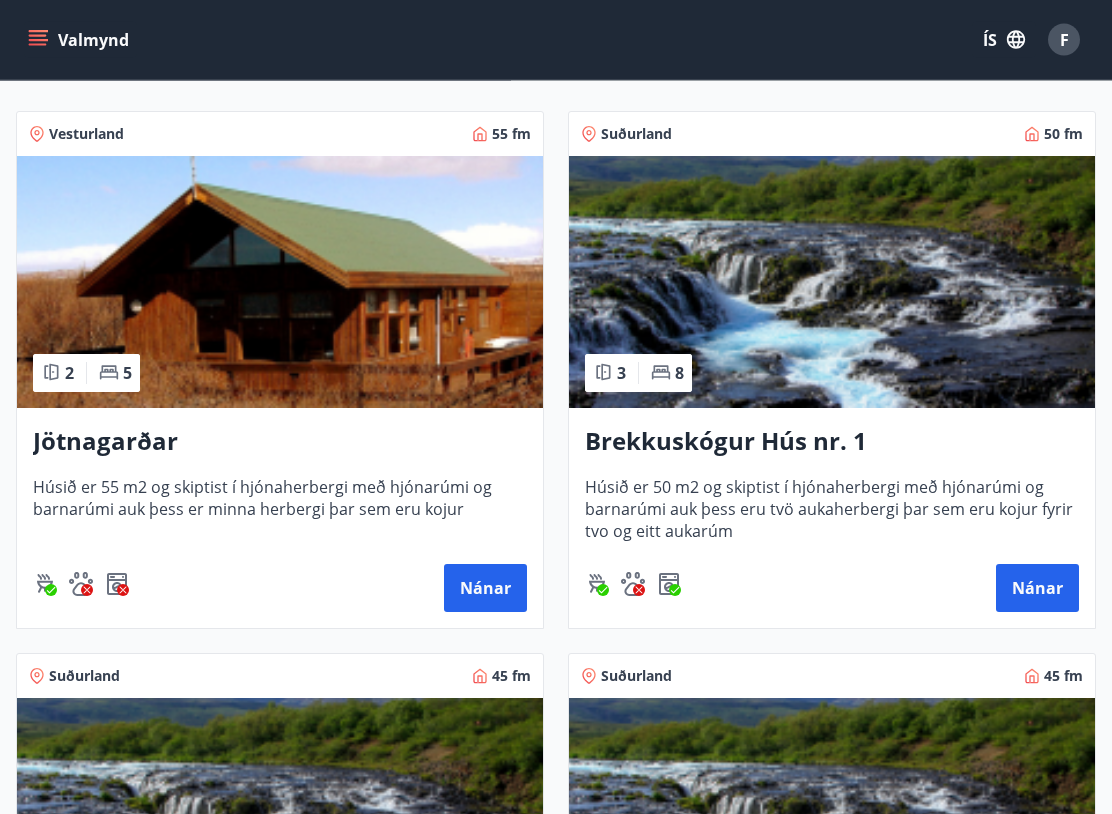 click on "Nánar" at bounding box center [485, 589] 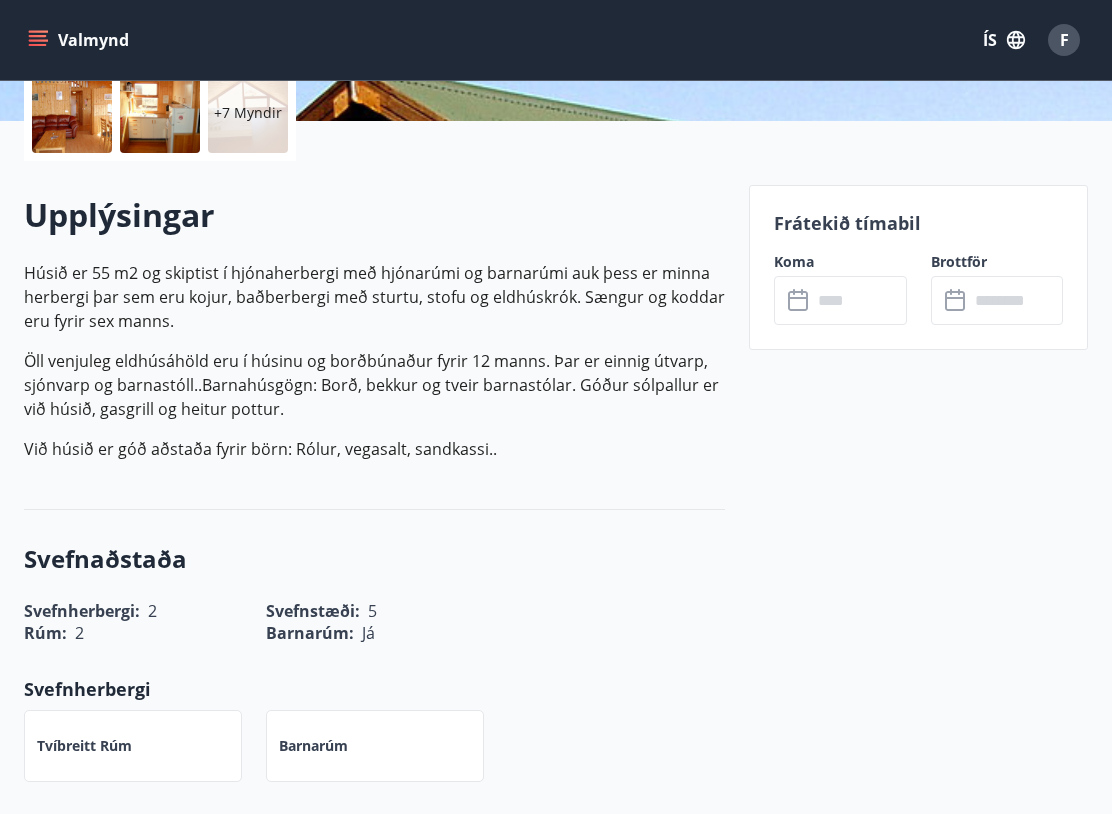 scroll, scrollTop: 481, scrollLeft: 0, axis: vertical 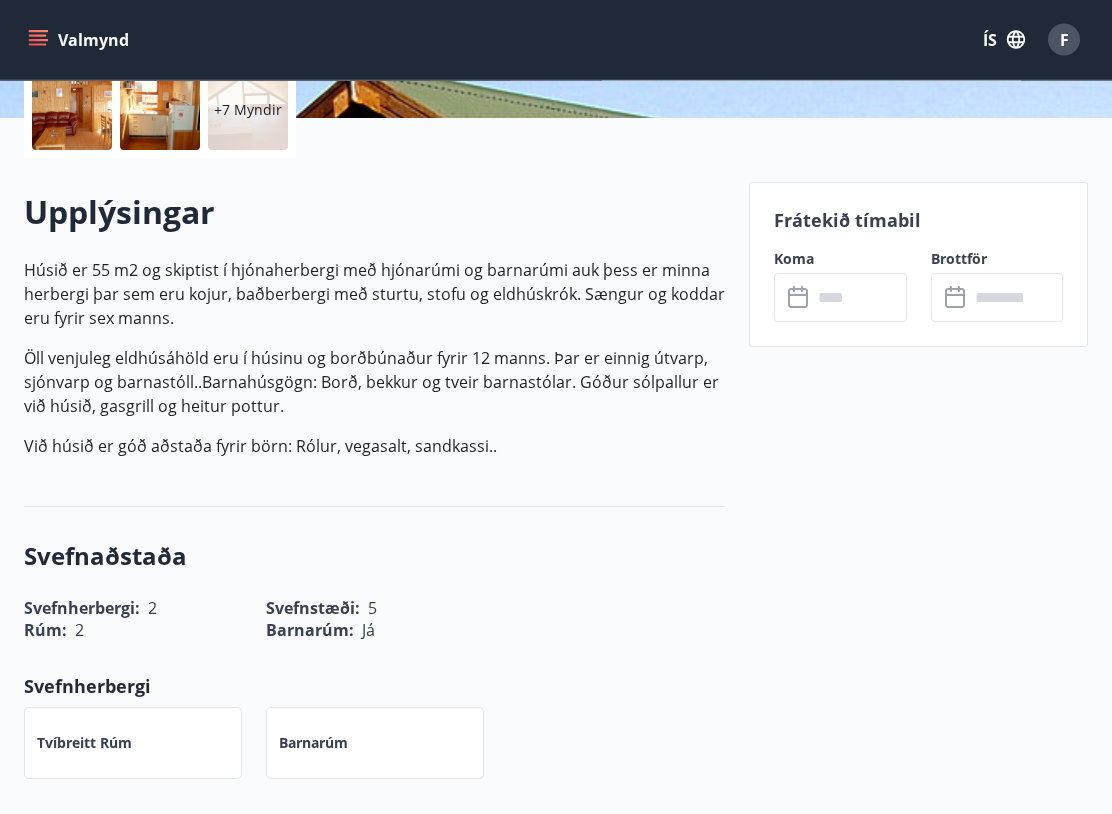 click at bounding box center (800, 299) 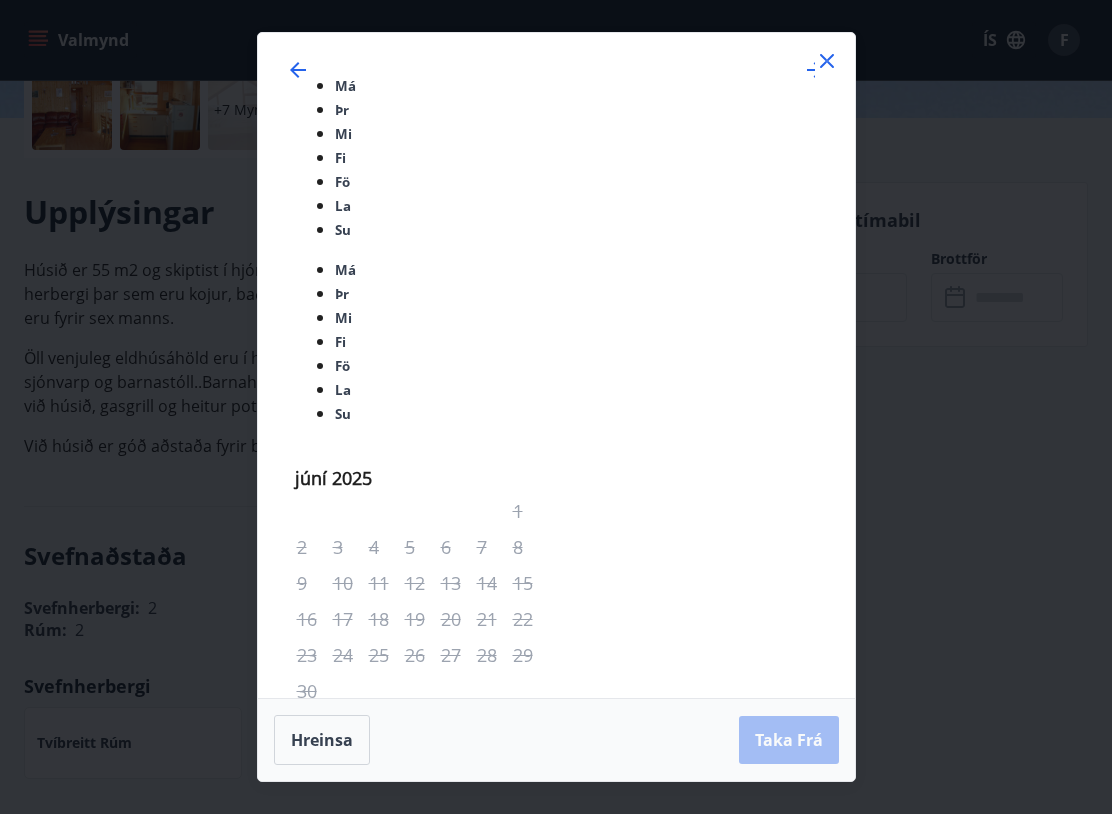 click at bounding box center (827, 61) 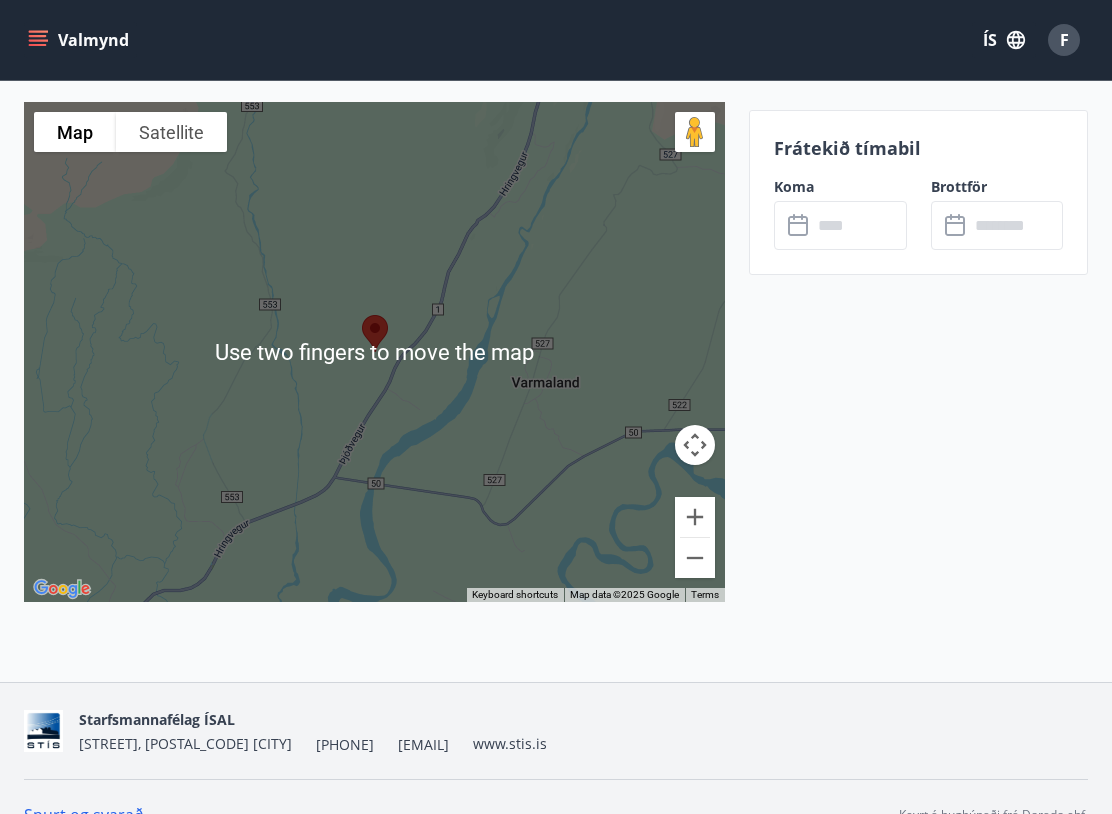 scroll, scrollTop: 2713, scrollLeft: 0, axis: vertical 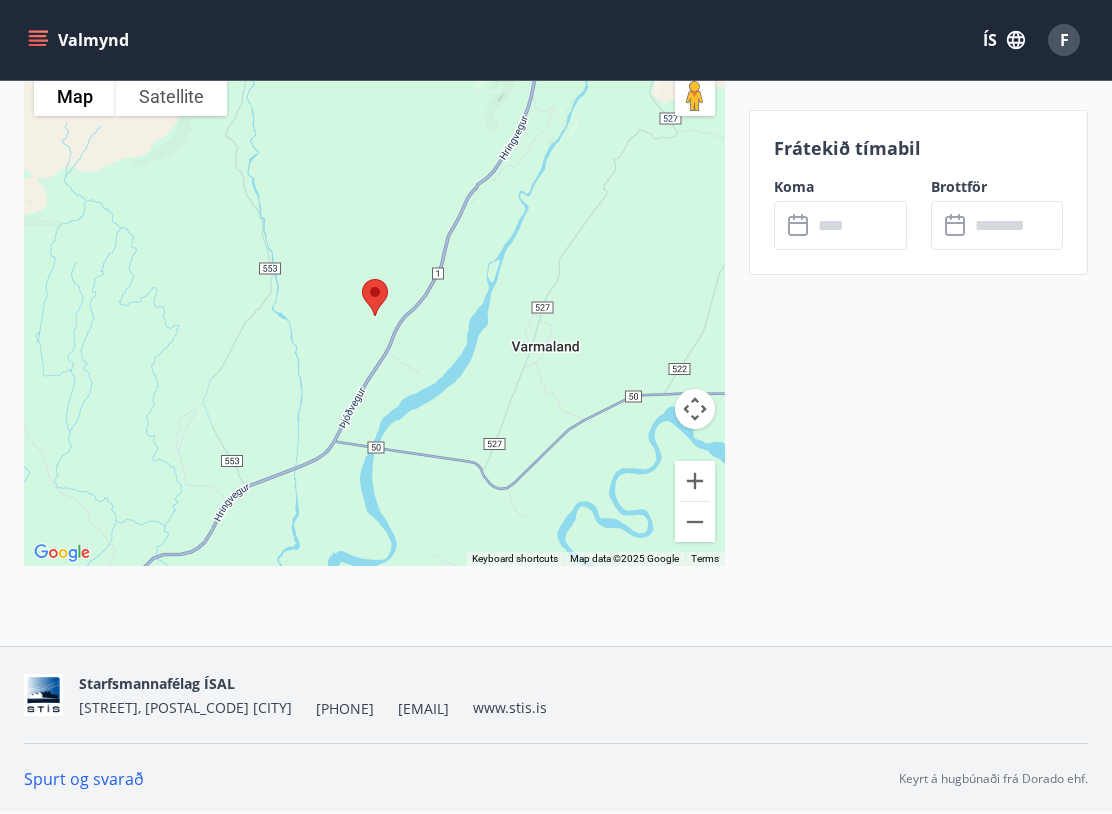 click at bounding box center [695, 481] 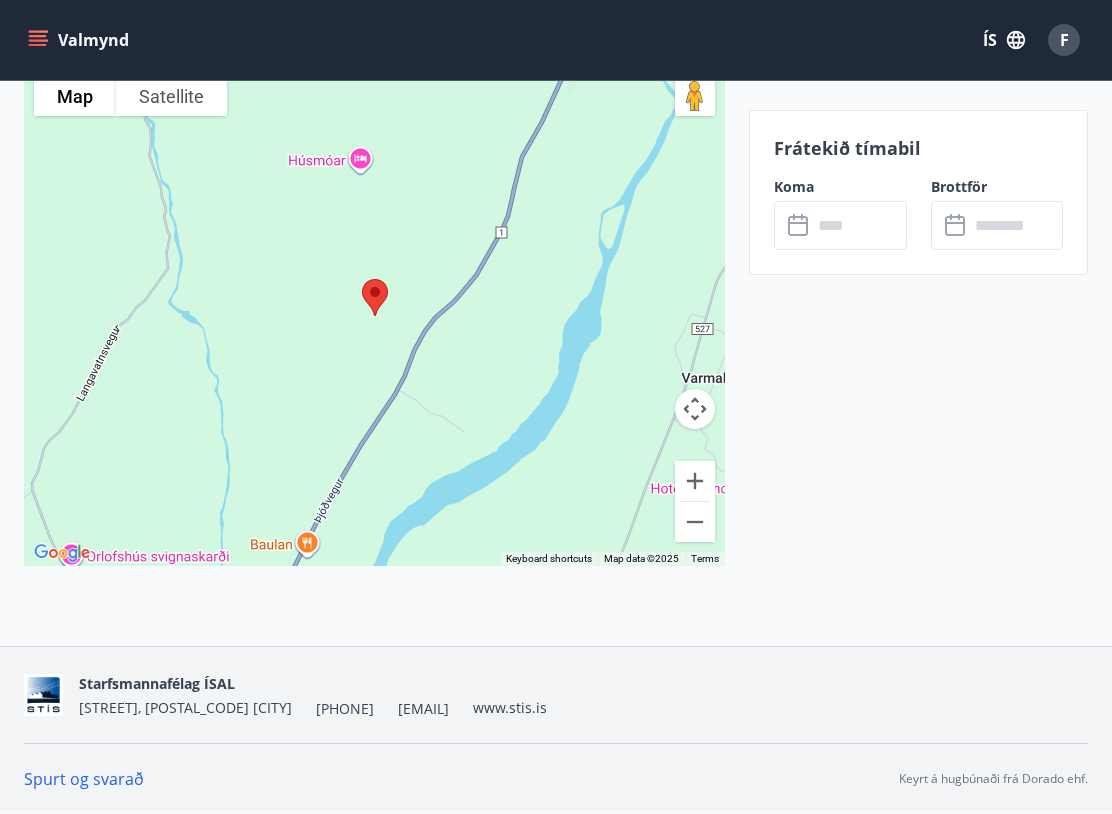 click at bounding box center [695, 409] 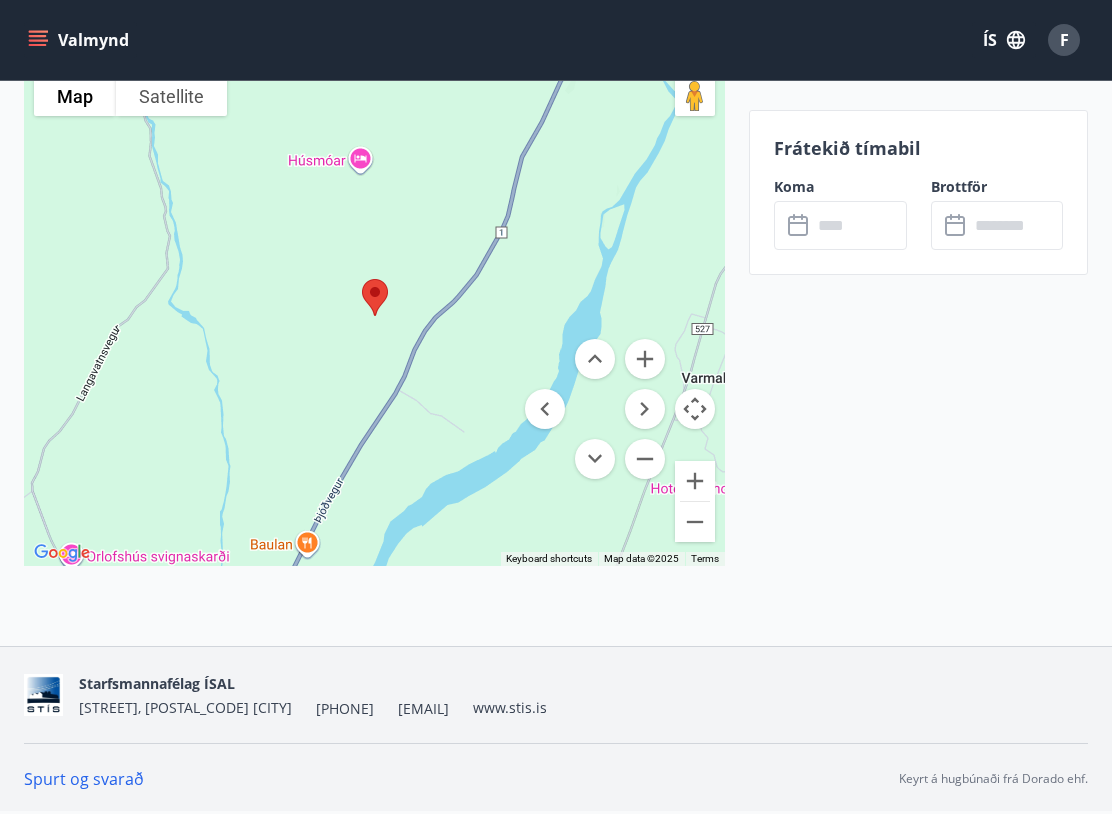 click at bounding box center (695, 409) 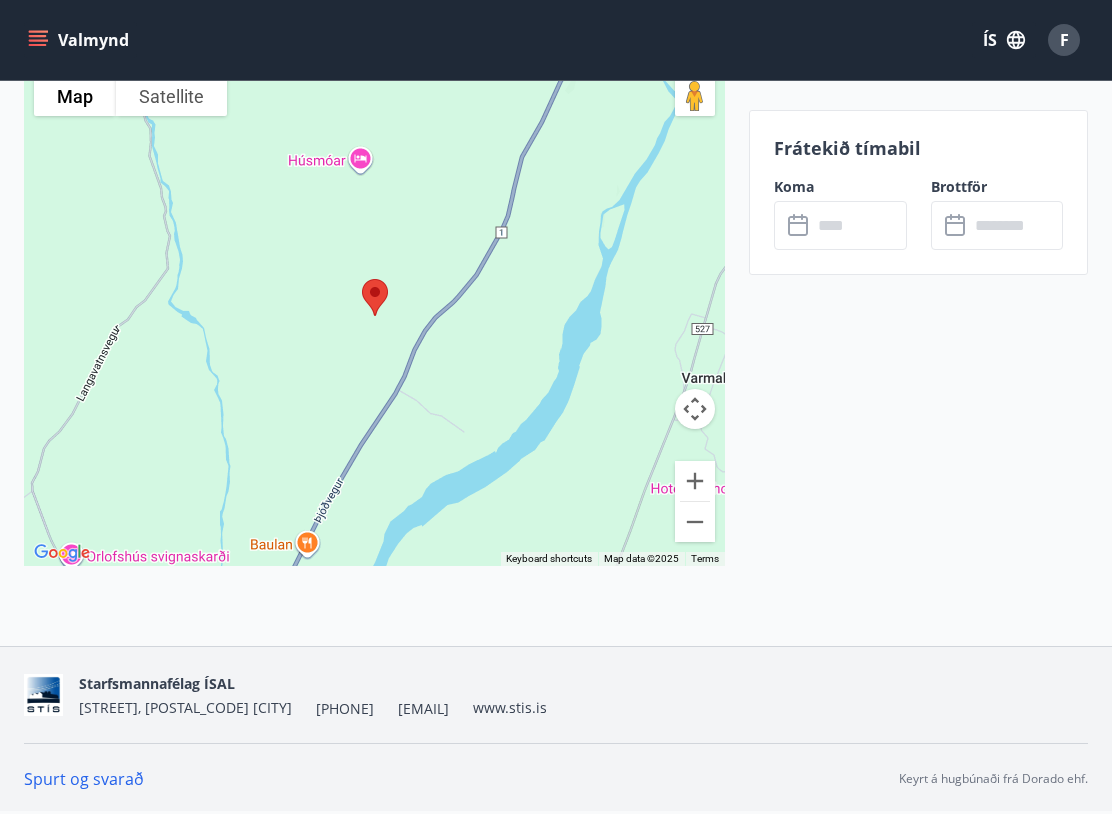 click at bounding box center (695, 522) 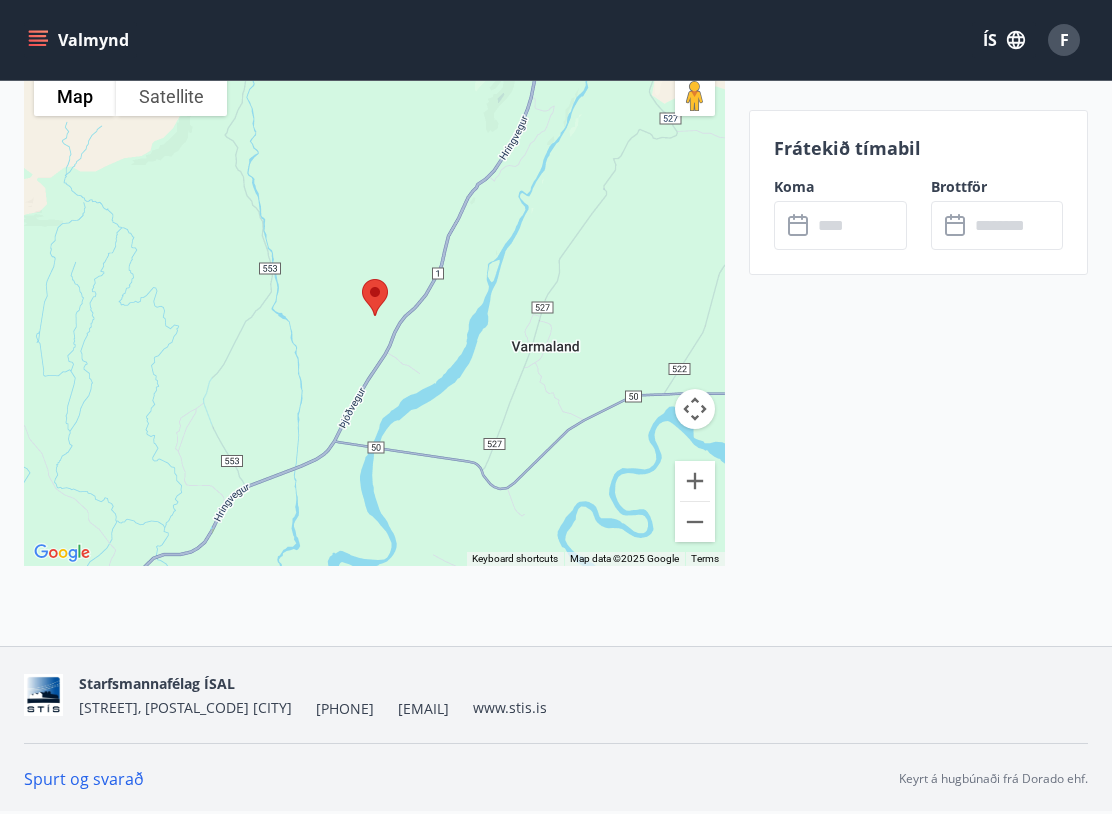 click at bounding box center (695, 409) 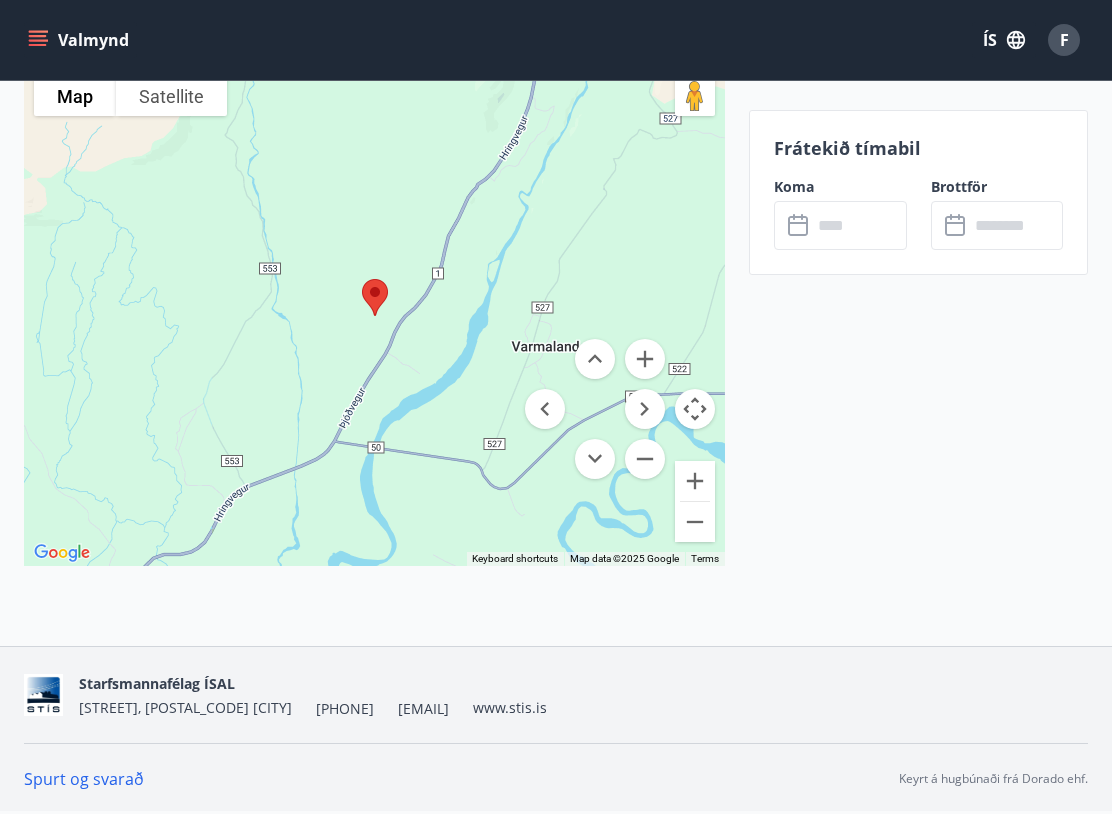 click at bounding box center (695, 409) 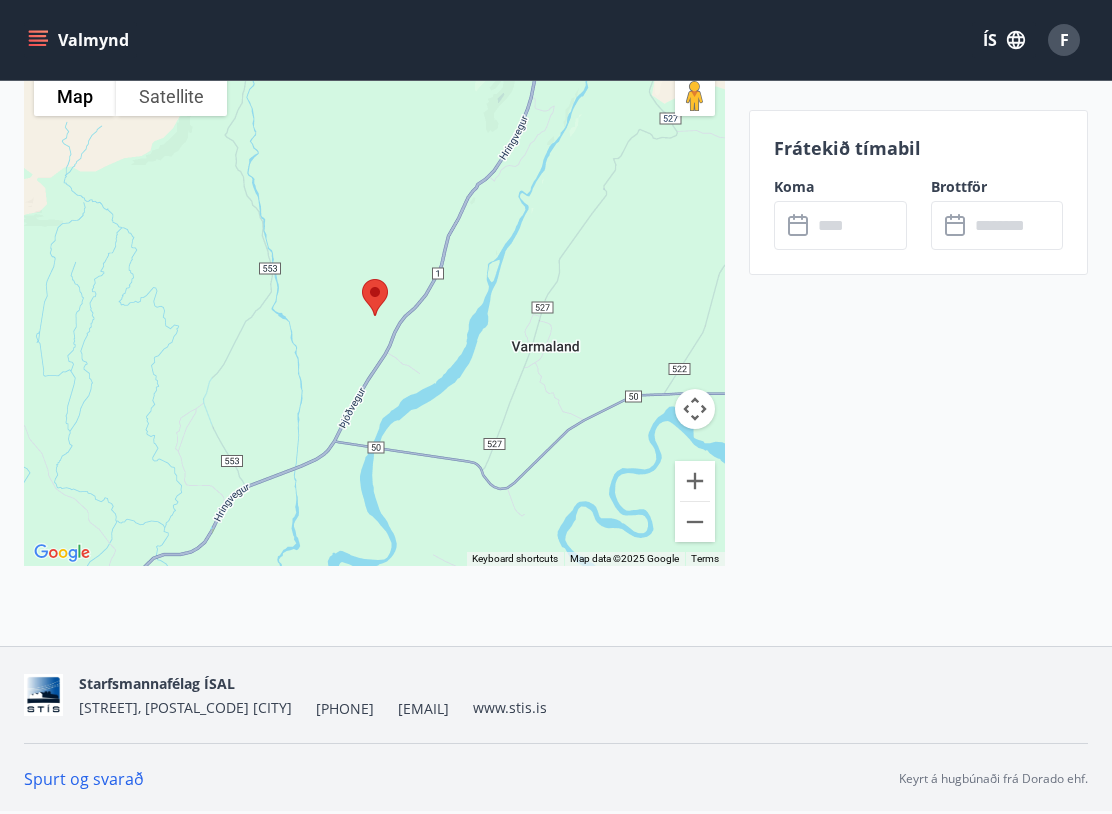 click at bounding box center (695, 409) 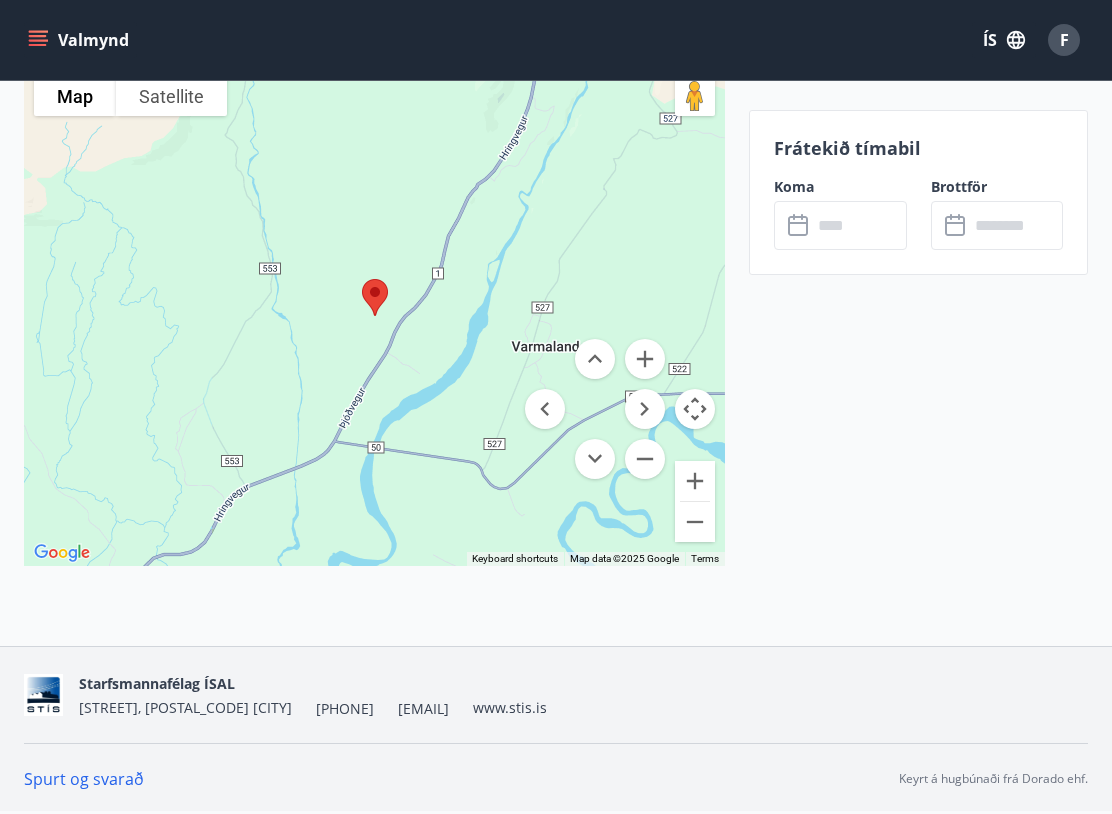 click at bounding box center [695, 481] 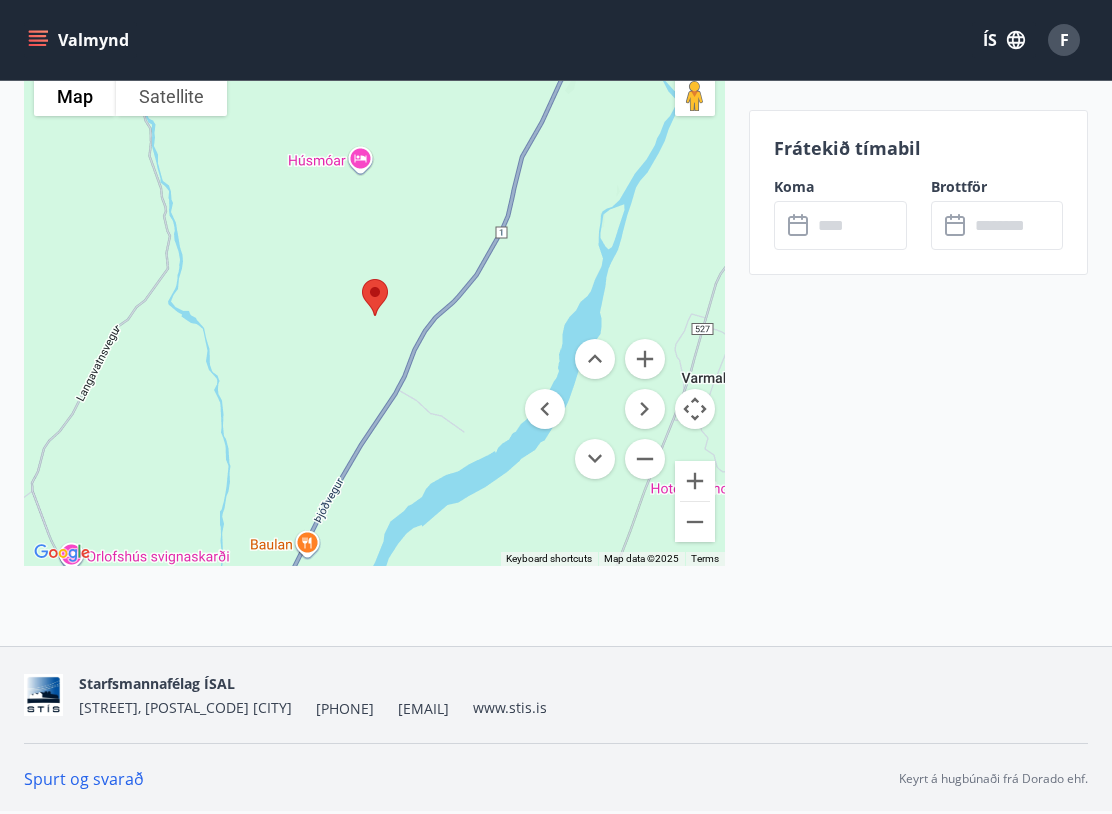 click on "To navigate, press the arrow keys." at bounding box center (374, 316) 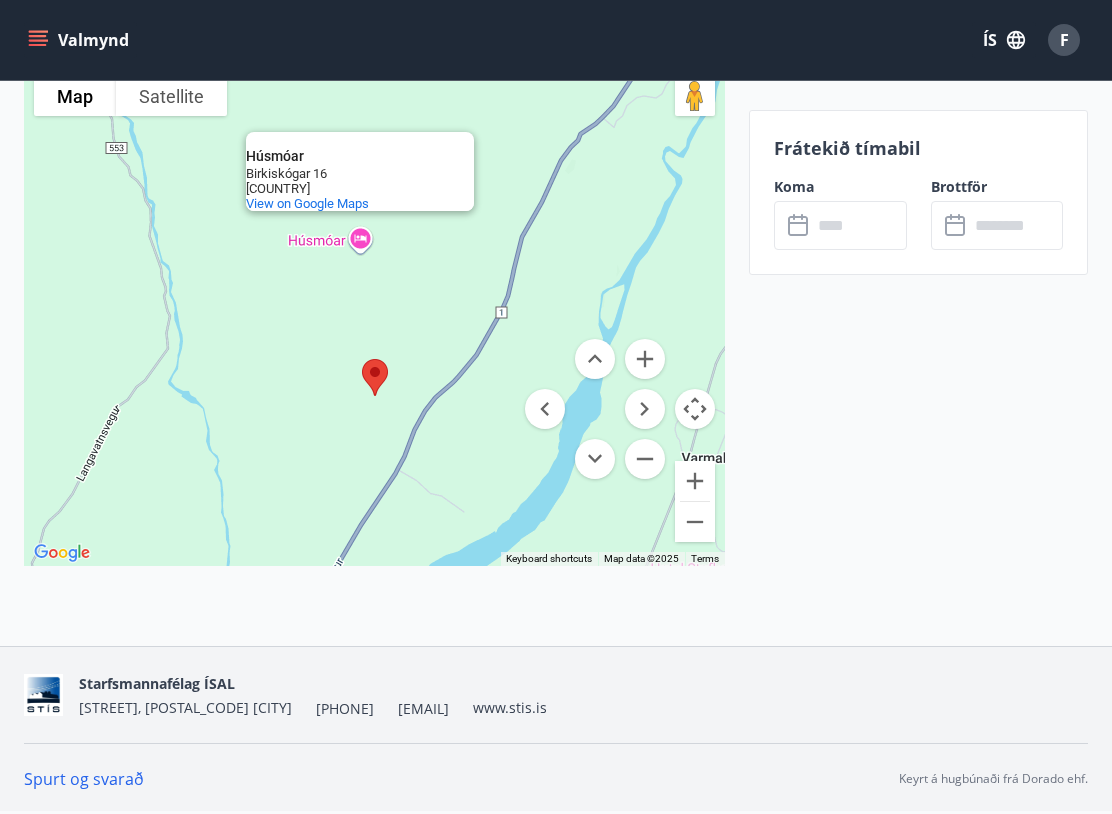 click on "To navigate, press the arrow keys. Húsmóar Húsmóar Birkiskógar 16 [COUNTRY] View on Google Maps" at bounding box center [374, 316] 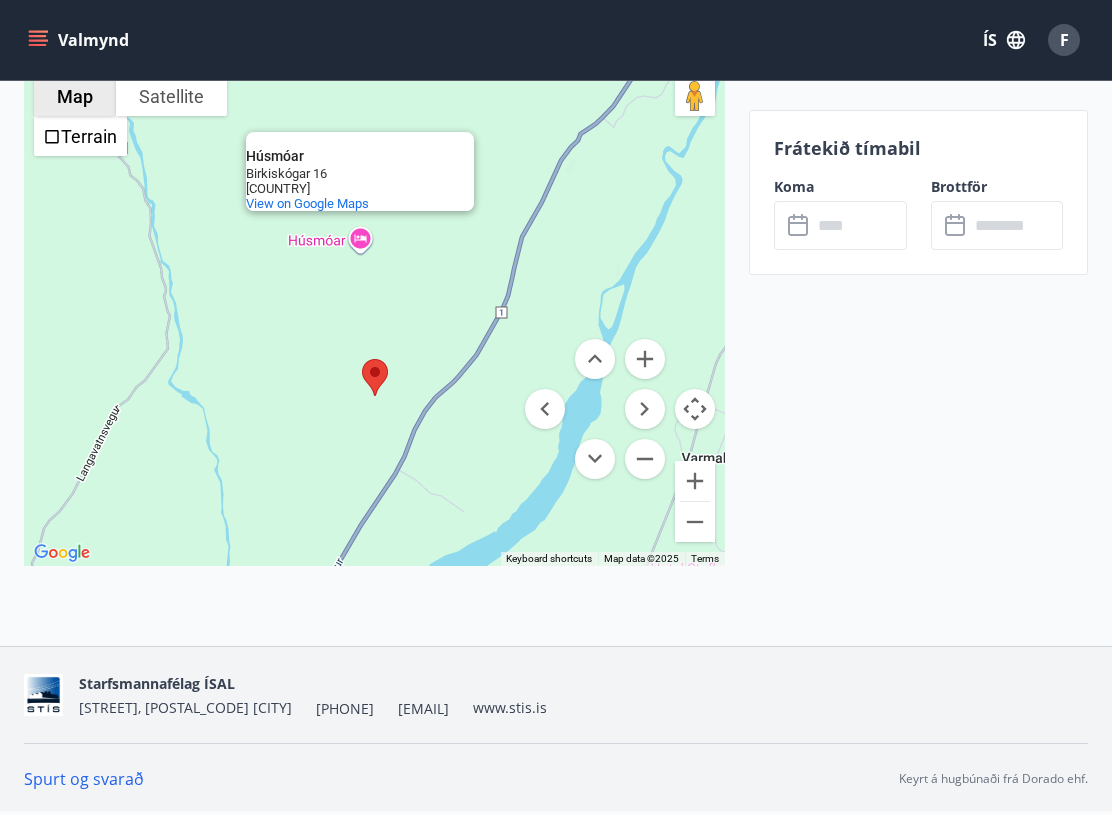 click on "Satellite" at bounding box center [171, 96] 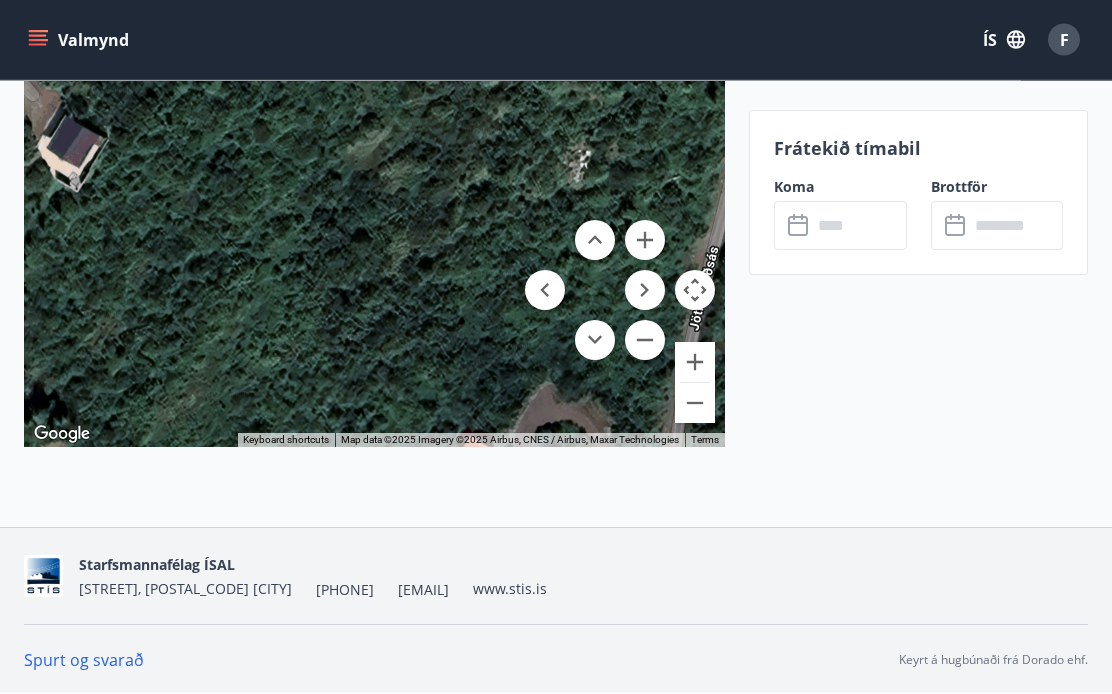 scroll, scrollTop: 2833, scrollLeft: 0, axis: vertical 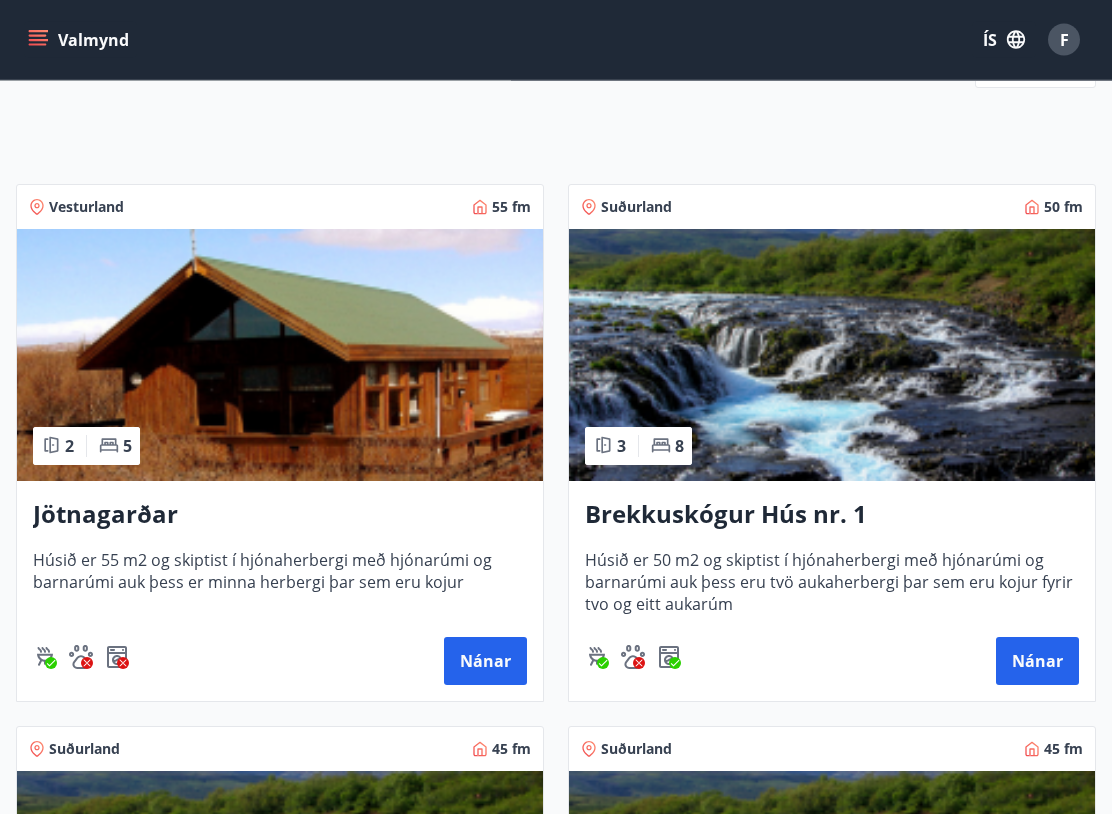 click on "Nánar" at bounding box center (485, 662) 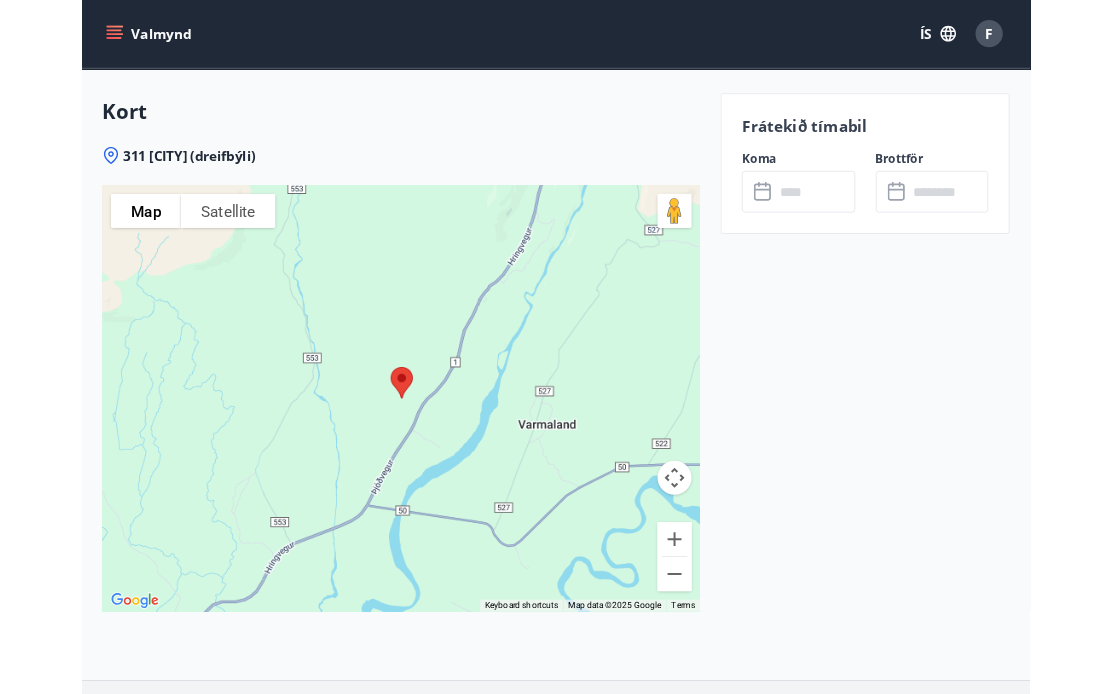 scroll, scrollTop: 2562, scrollLeft: 0, axis: vertical 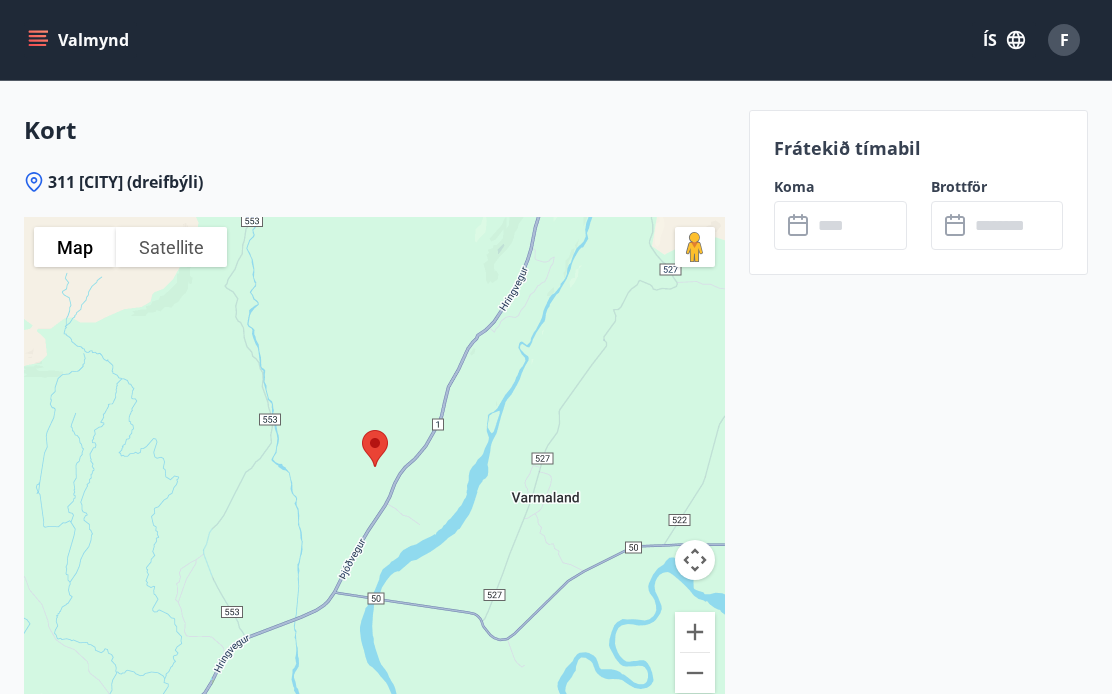click on "Satellite" at bounding box center [171, 247] 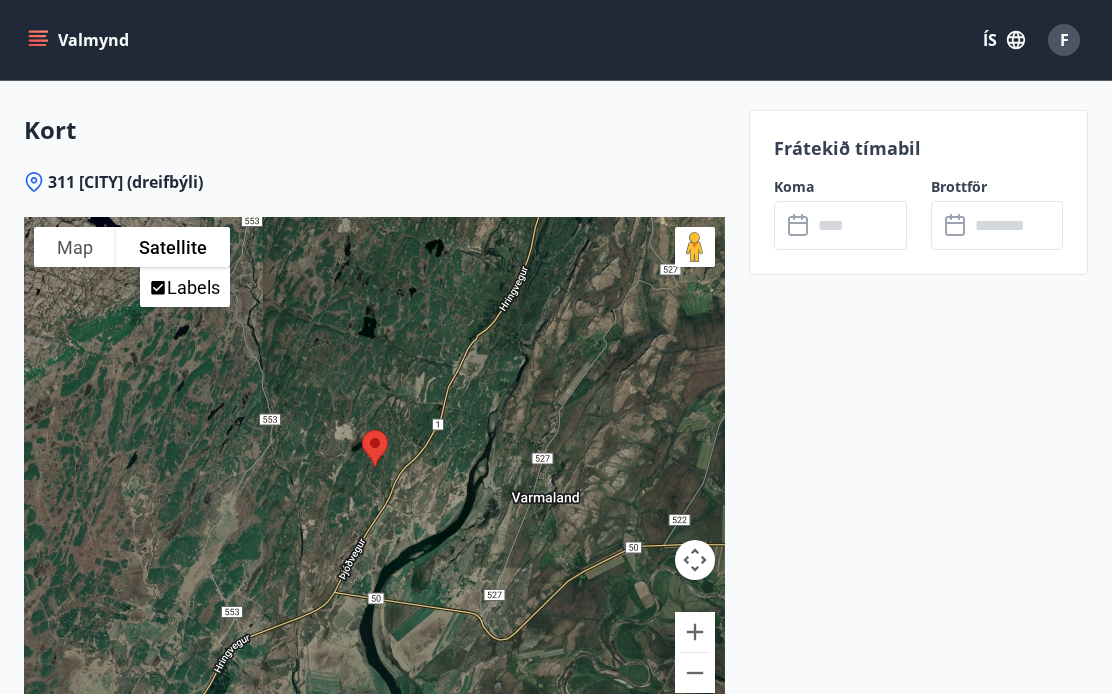 click at bounding box center (695, 247) 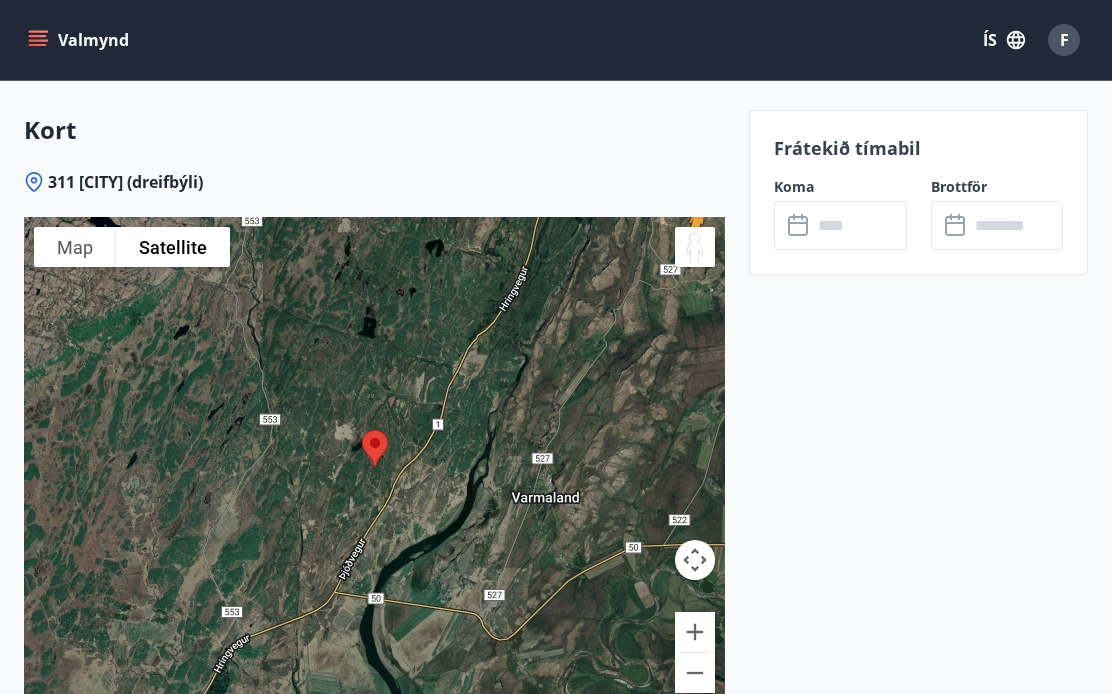 click at bounding box center (695, 247) 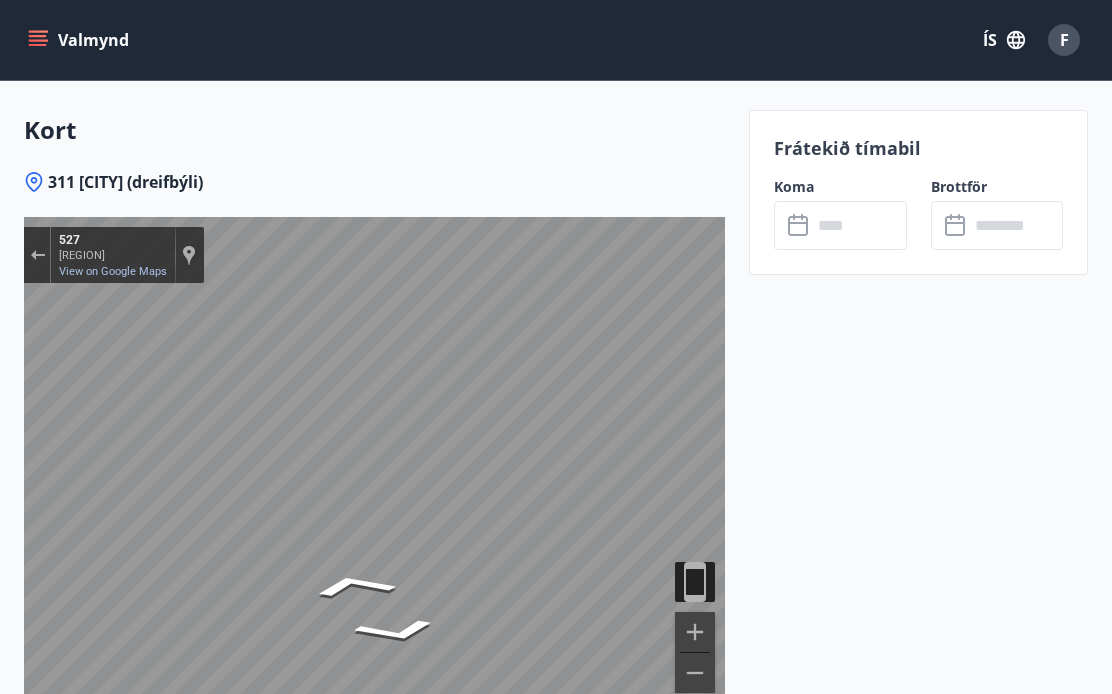 scroll, scrollTop: 2585, scrollLeft: 0, axis: vertical 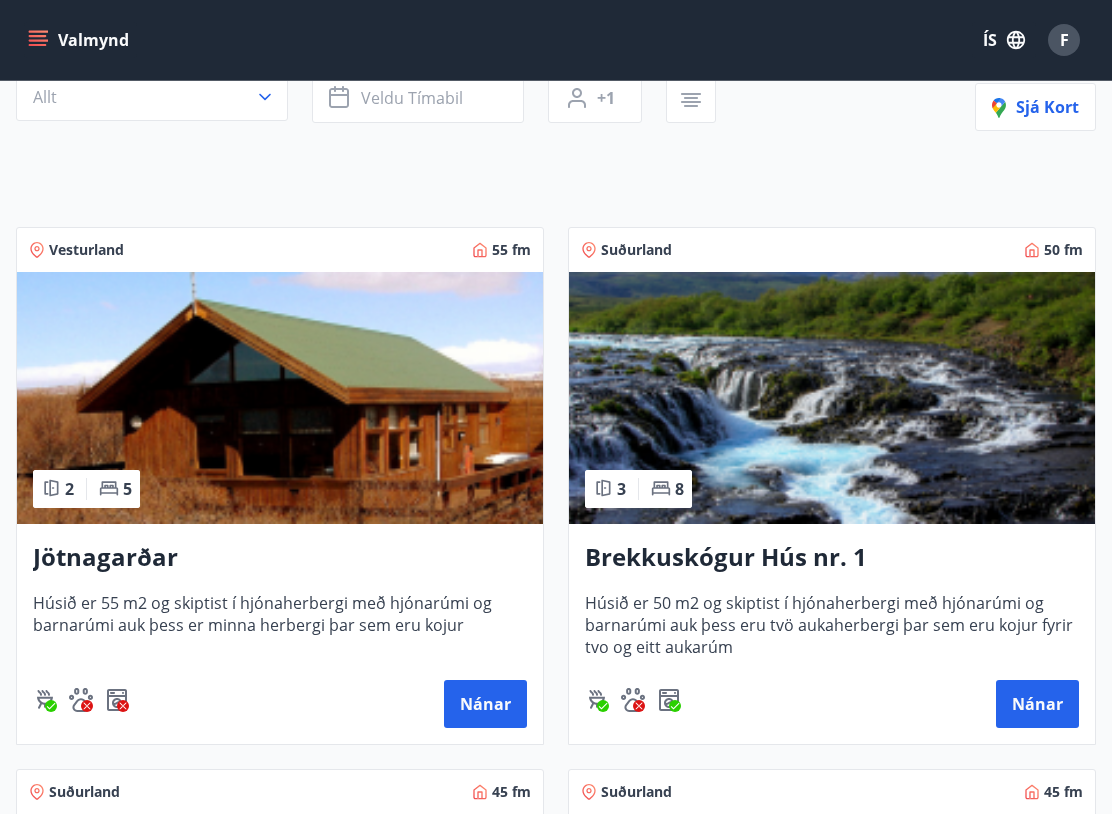 click on "Nánar" at bounding box center [485, 704] 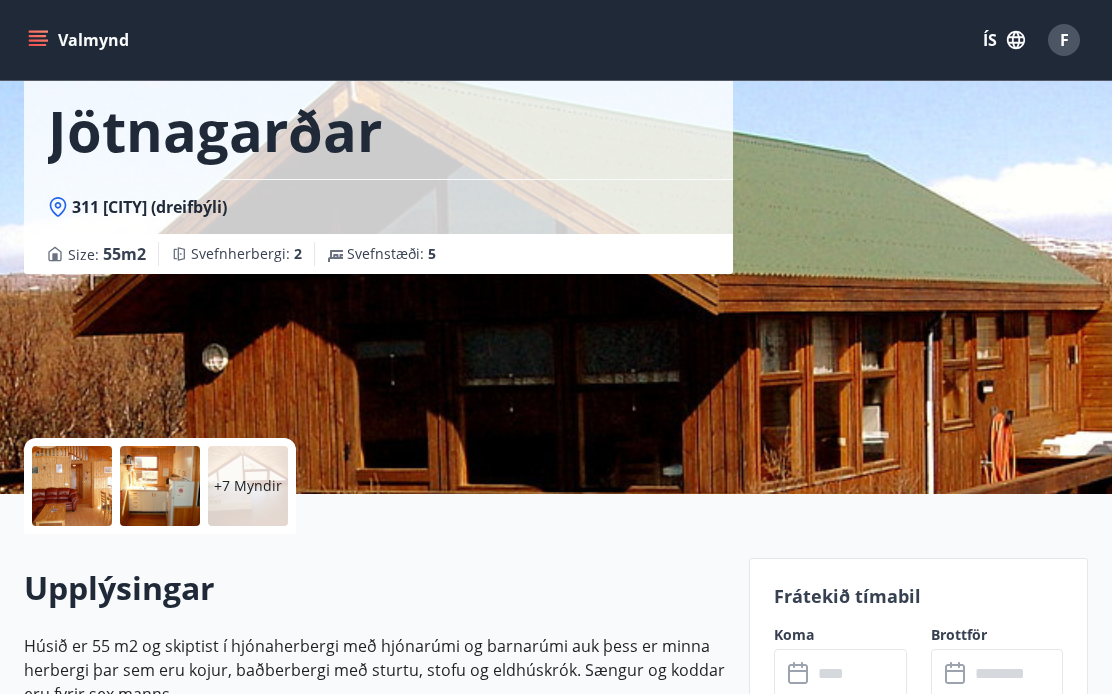 scroll, scrollTop: 0, scrollLeft: 0, axis: both 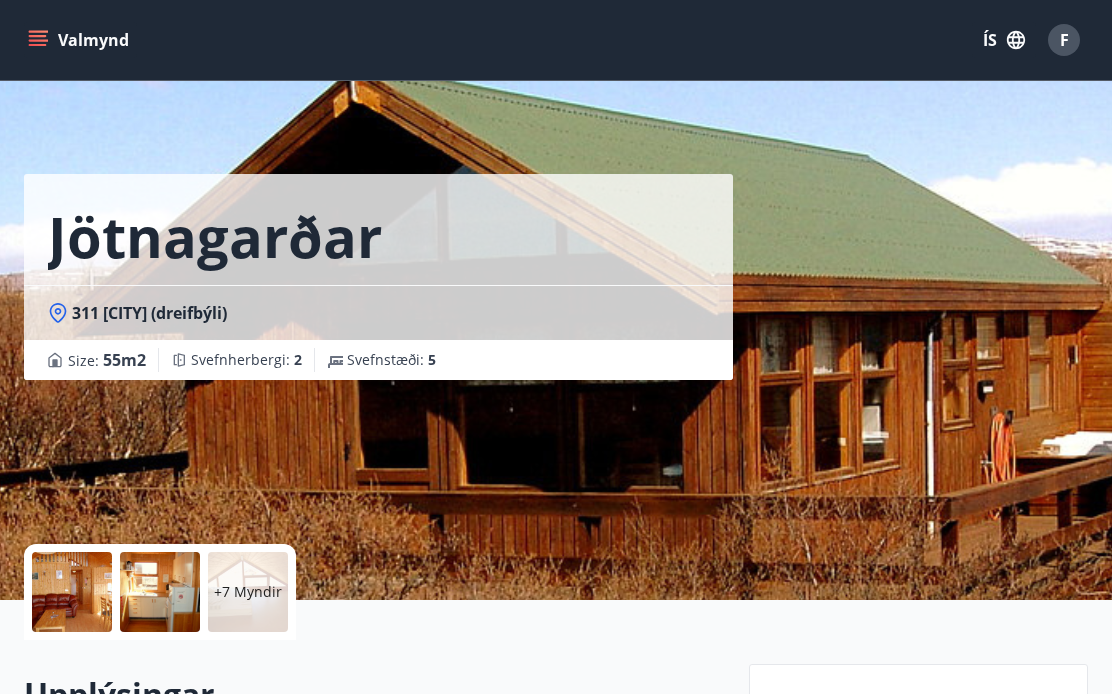 click at bounding box center (38, 40) 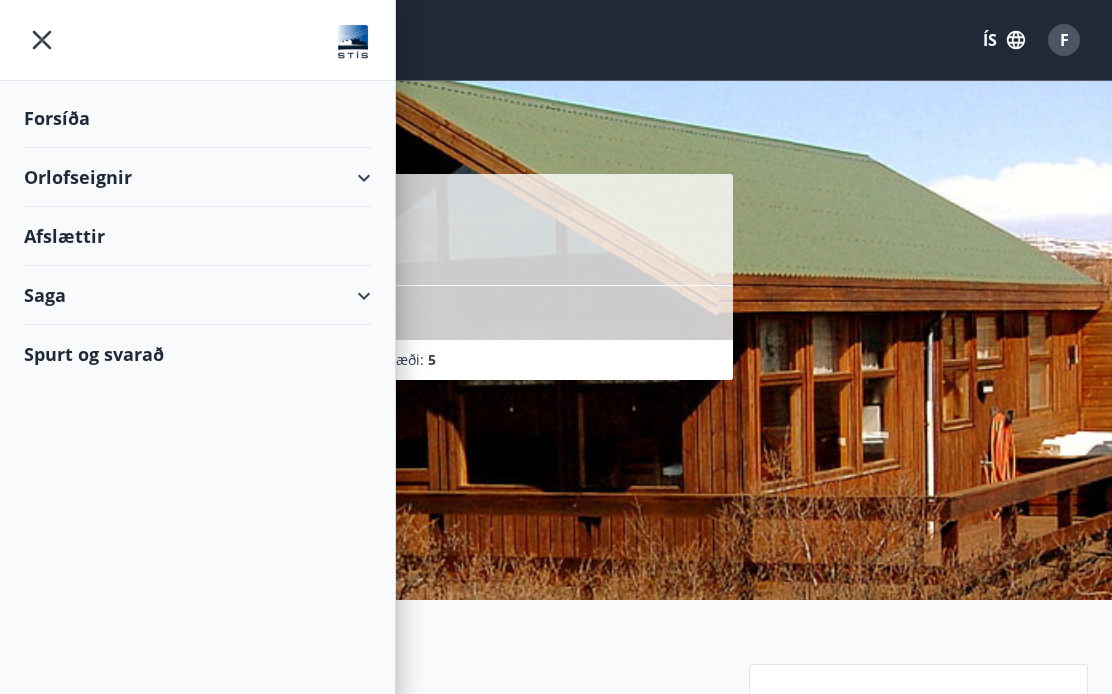 click on "Forsíða" at bounding box center [197, 118] 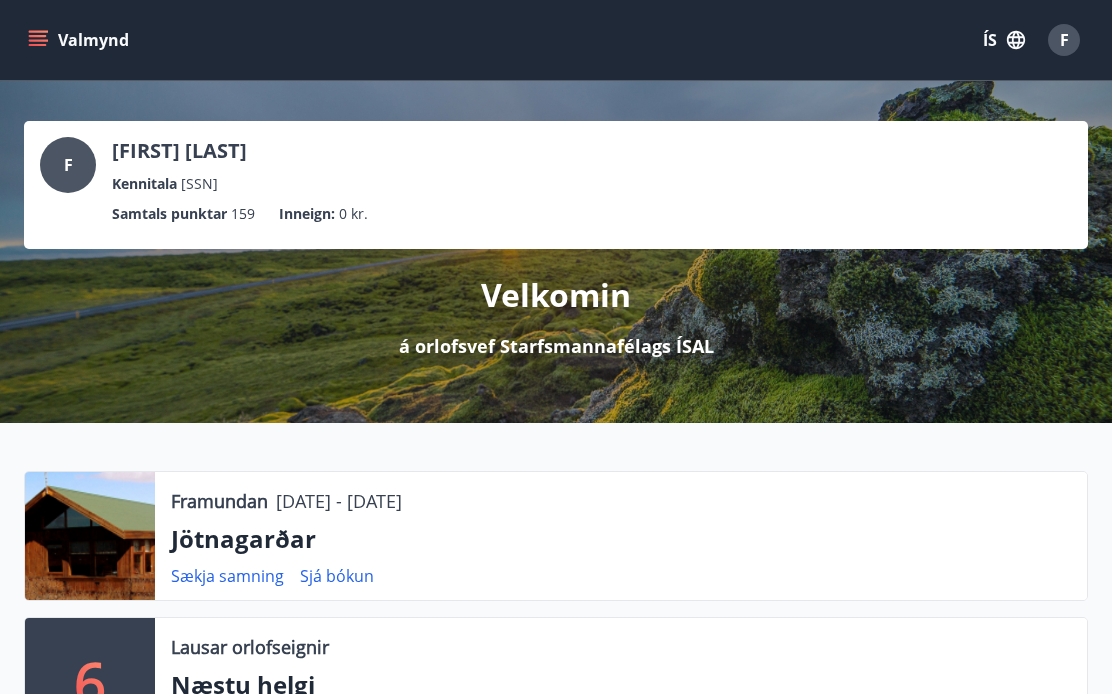 click on "Sækja samning" at bounding box center [227, 576] 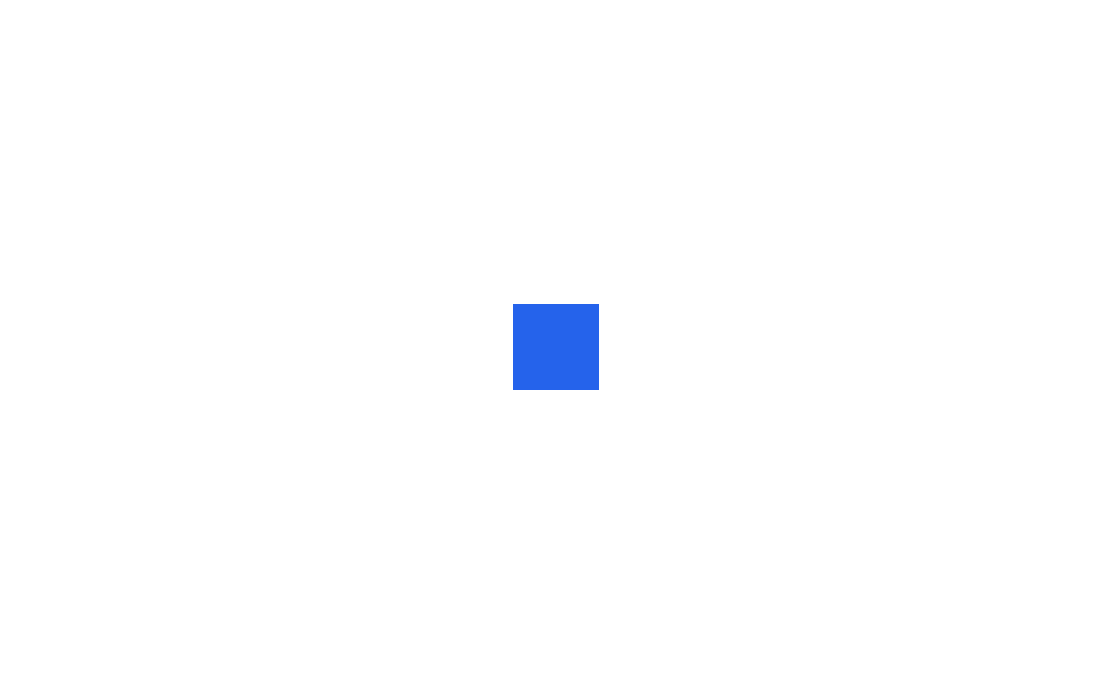 scroll, scrollTop: 0, scrollLeft: 0, axis: both 